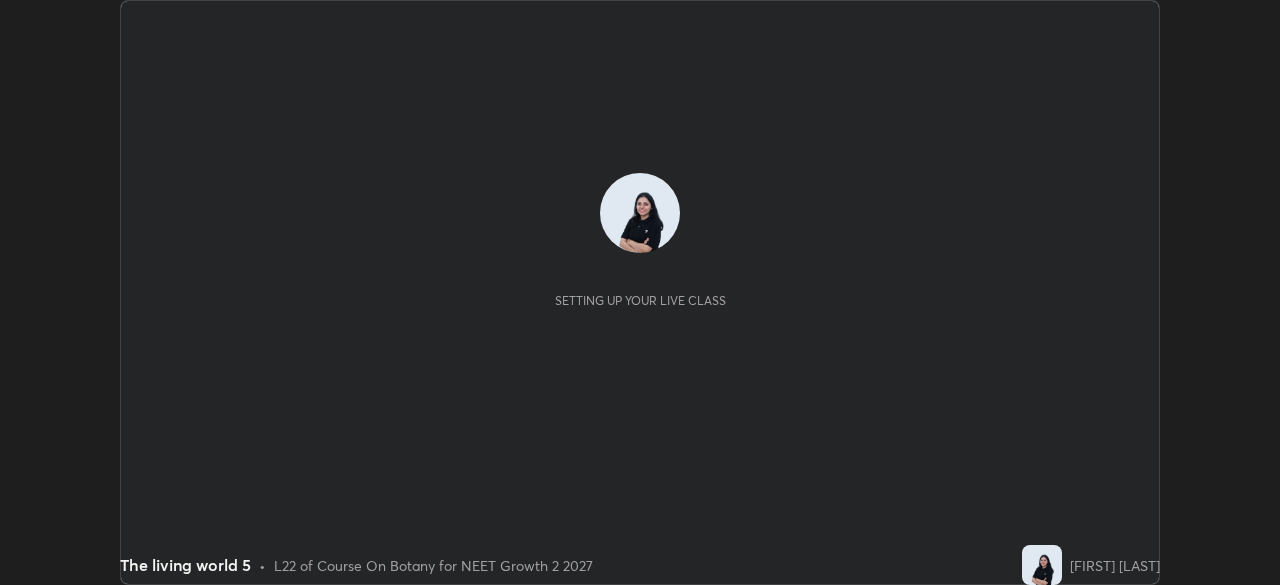 scroll, scrollTop: 0, scrollLeft: 0, axis: both 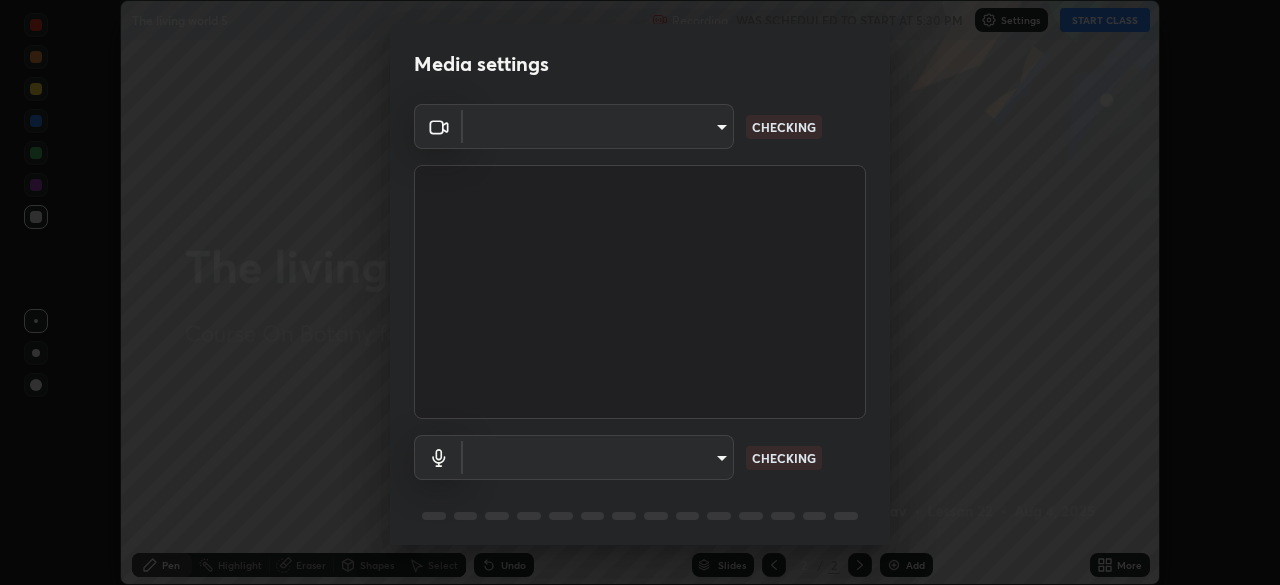type on "8428e2be8a3e3f13974341e33778a08111258fb38798500ded61d344a6a8a77e" 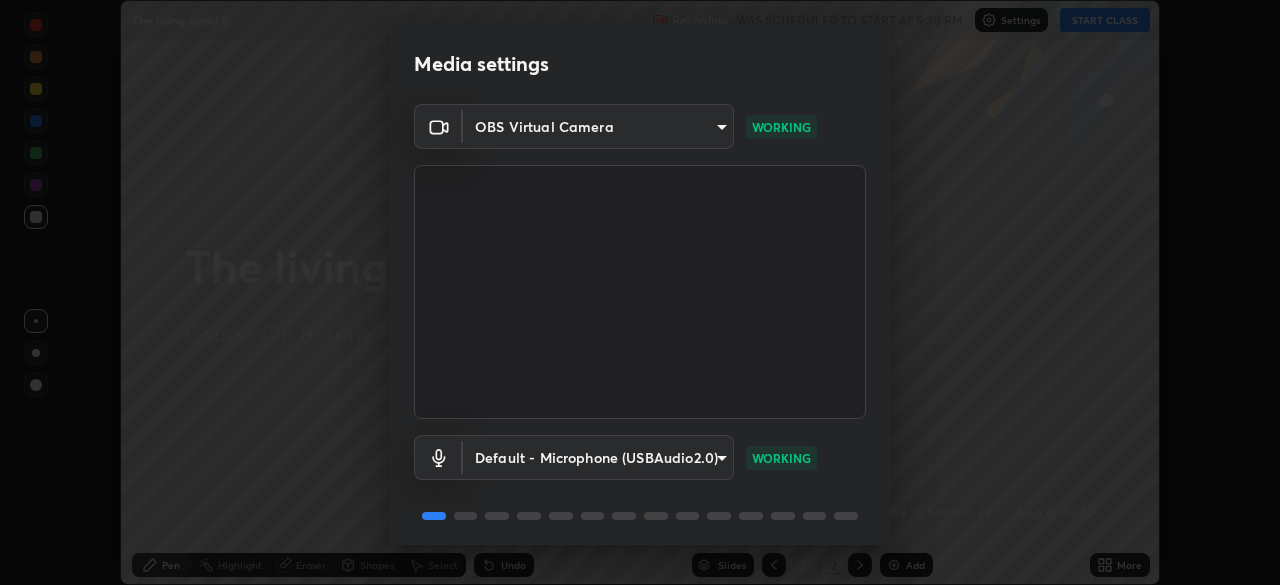 scroll, scrollTop: 71, scrollLeft: 0, axis: vertical 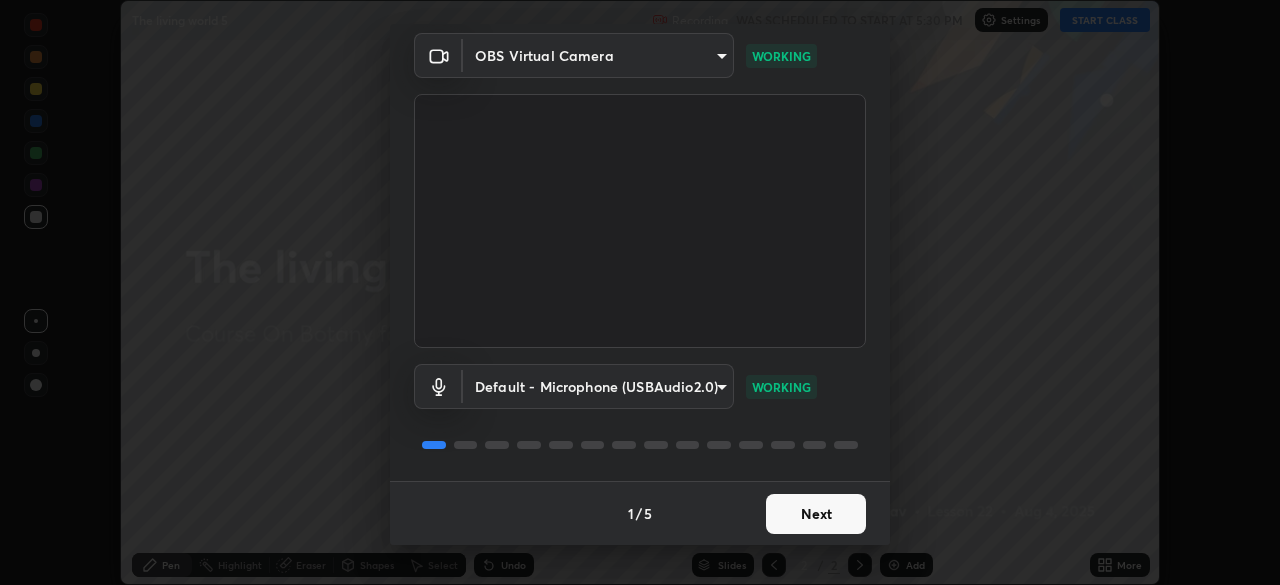 click on "Next" at bounding box center (816, 514) 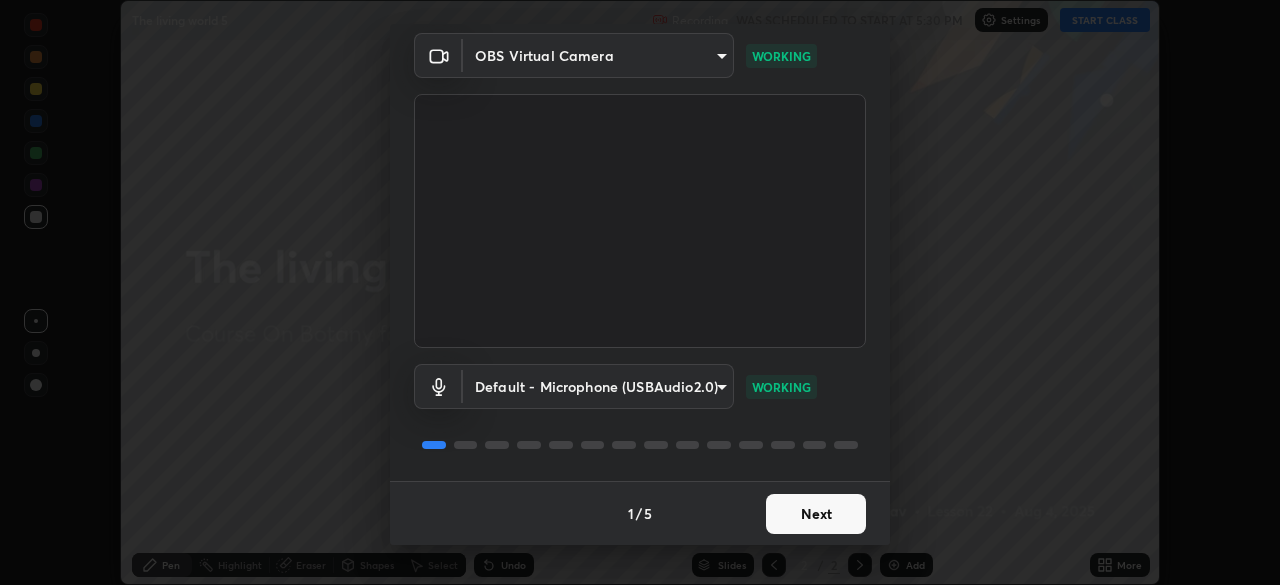 scroll, scrollTop: 0, scrollLeft: 0, axis: both 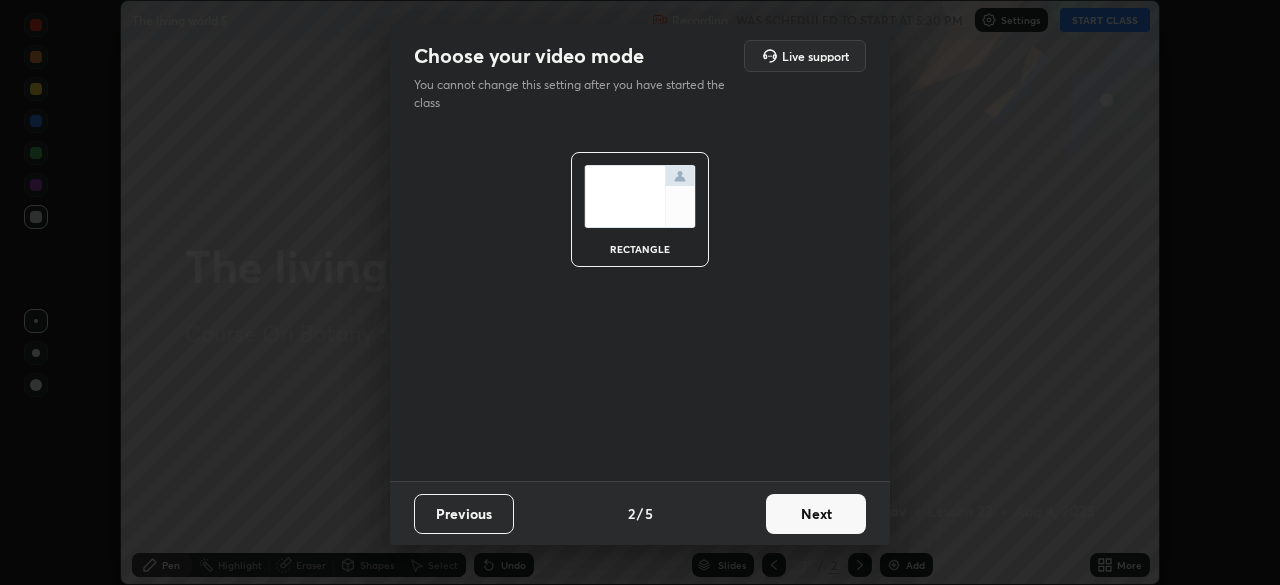click on "Next" at bounding box center [816, 514] 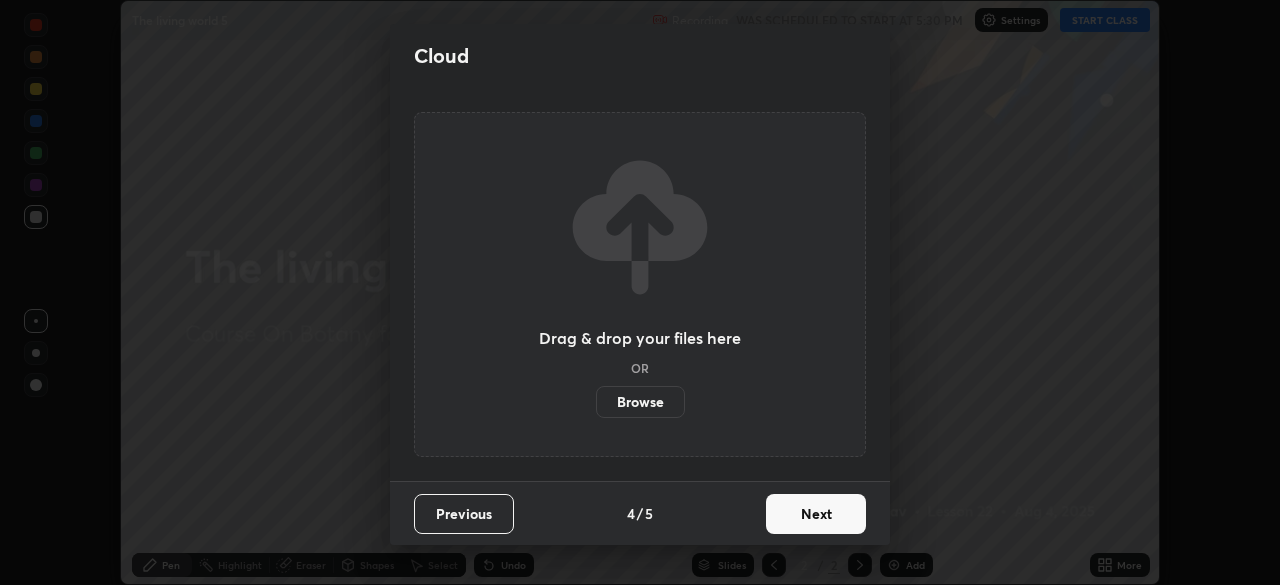 click on "Next" at bounding box center [816, 514] 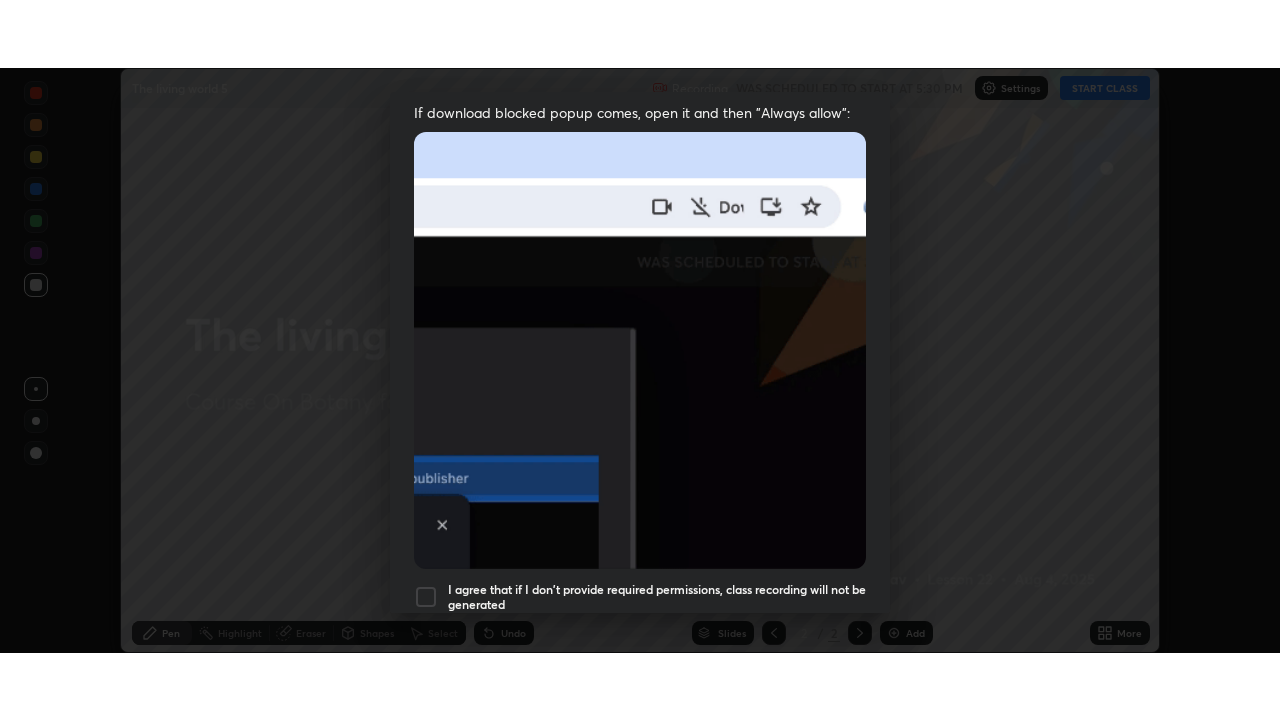 scroll, scrollTop: 479, scrollLeft: 0, axis: vertical 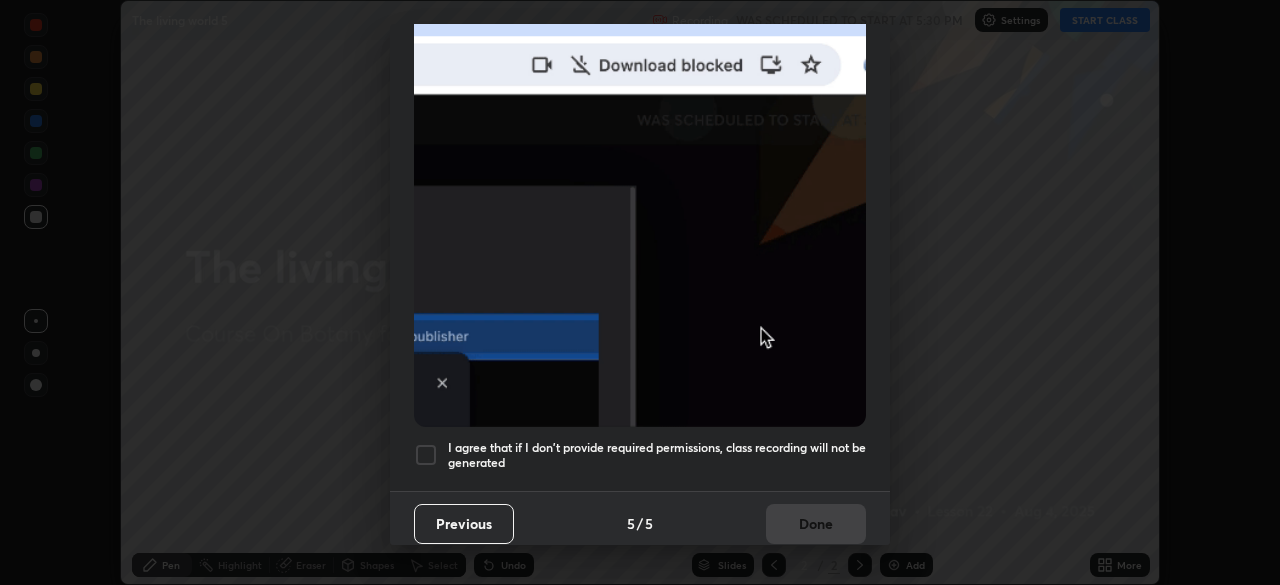 click at bounding box center (426, 455) 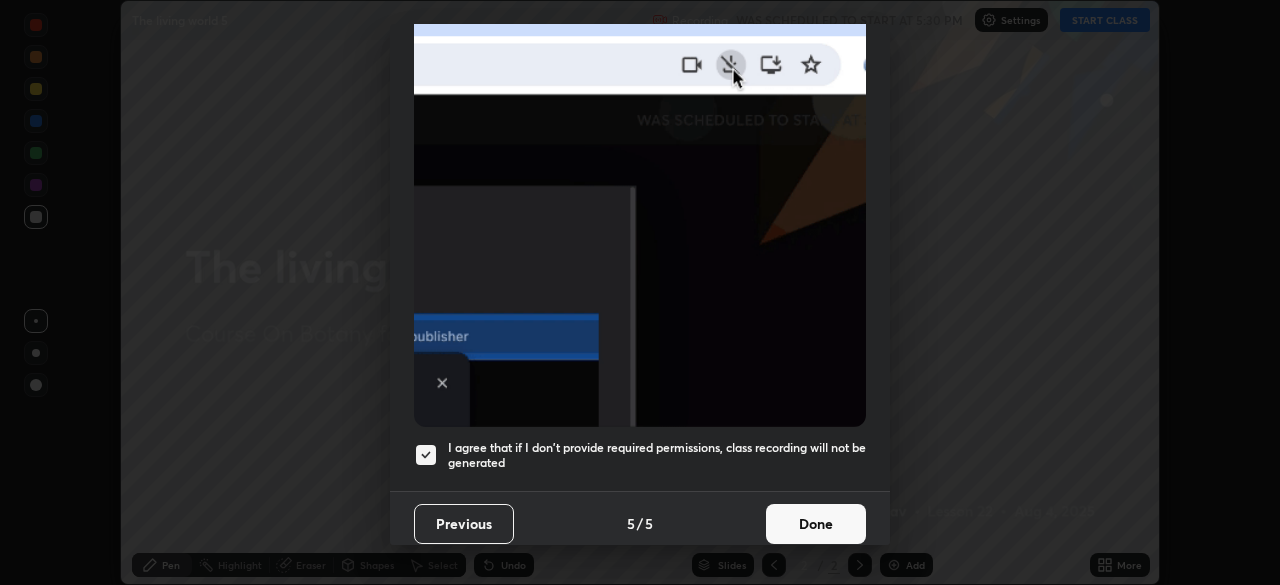 click on "Done" at bounding box center (816, 524) 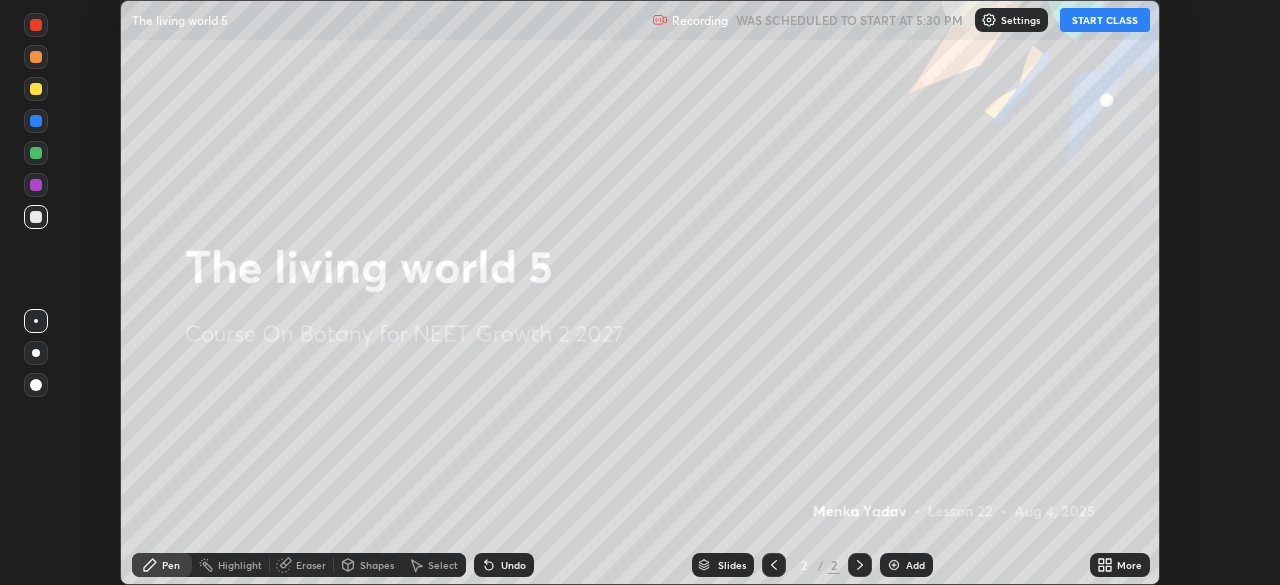 click on "START CLASS" at bounding box center (1105, 20) 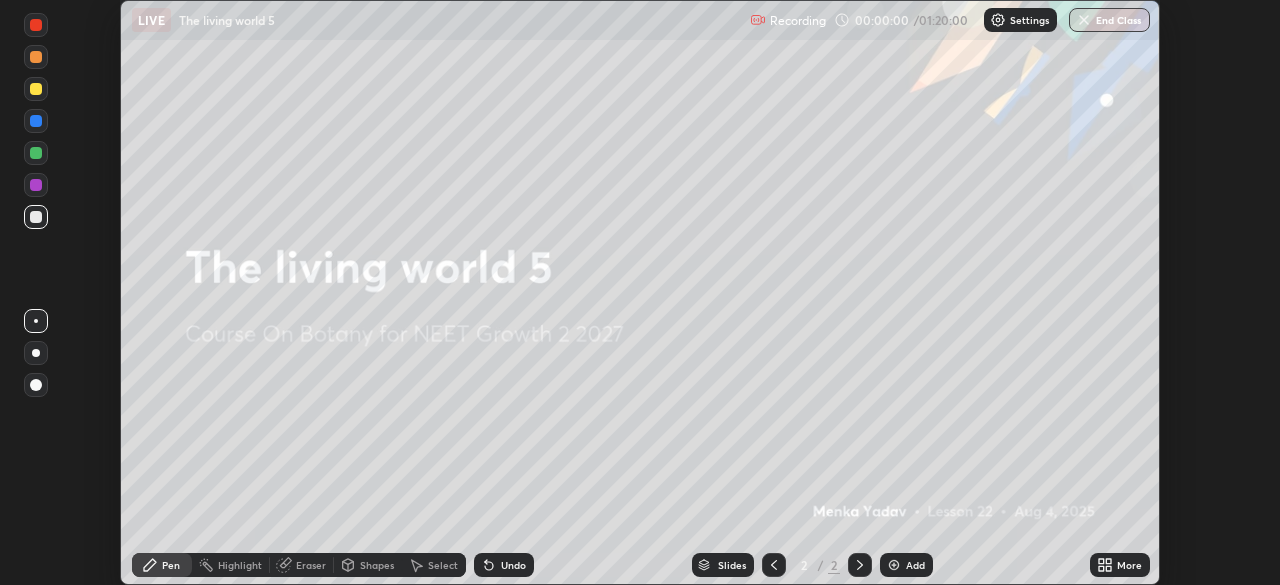 click on "More" at bounding box center (1129, 565) 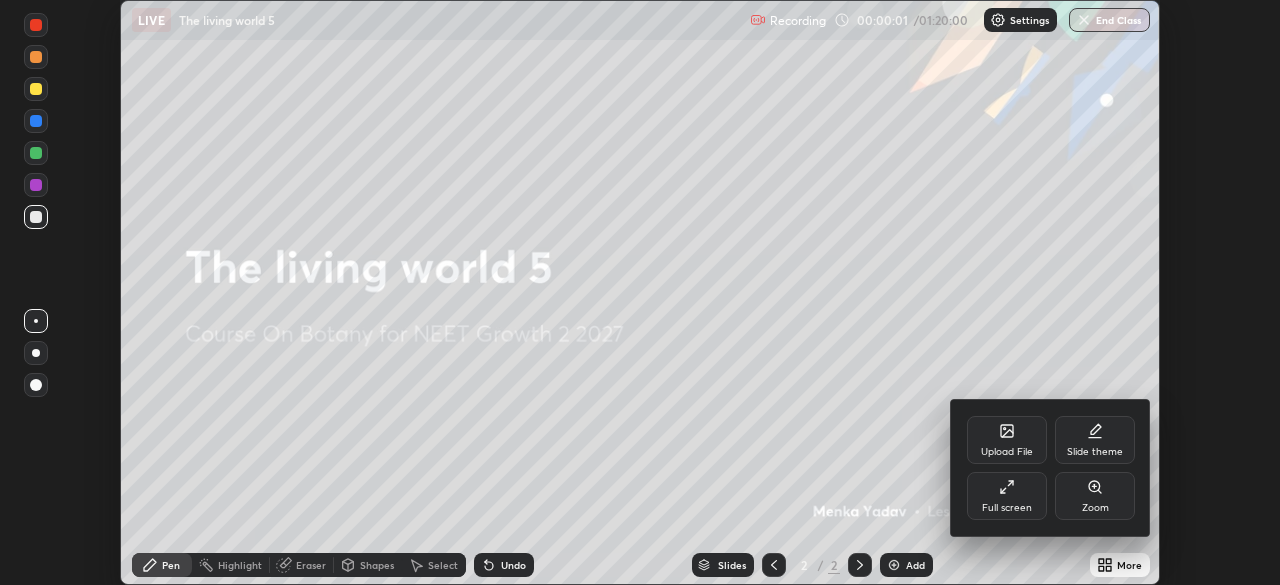 click on "Full screen" at bounding box center (1007, 496) 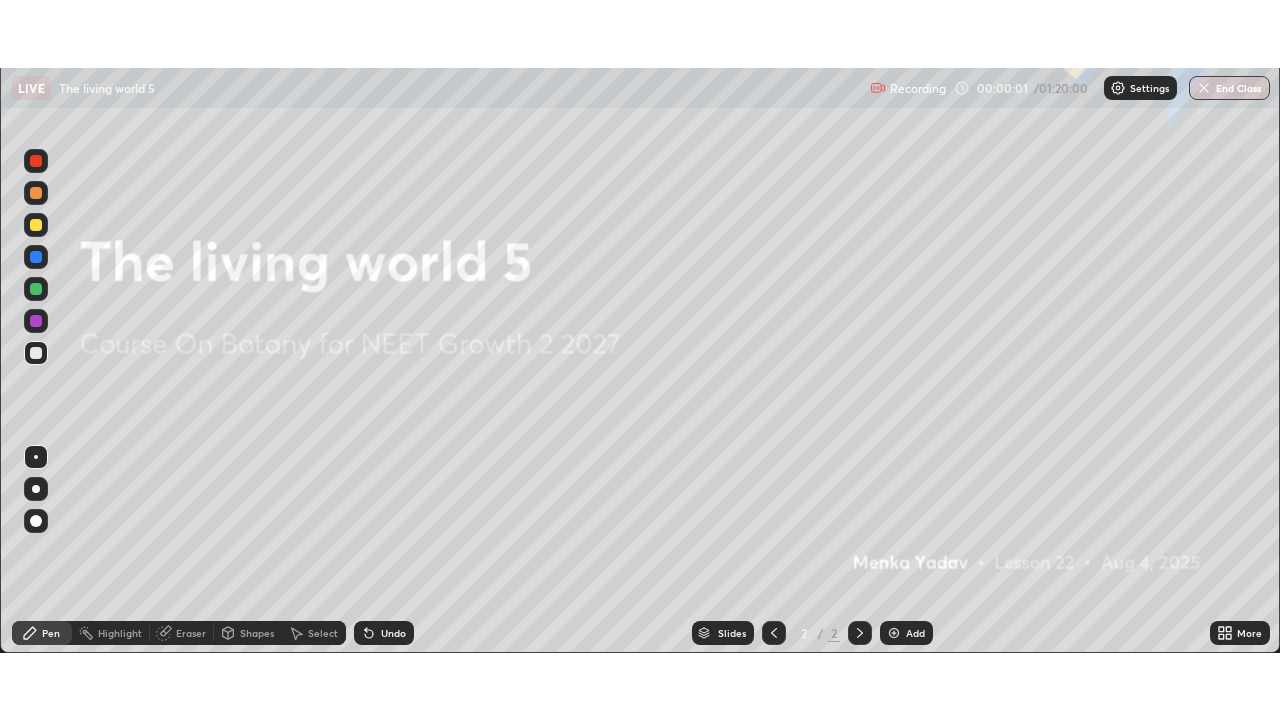 scroll, scrollTop: 99280, scrollLeft: 98720, axis: both 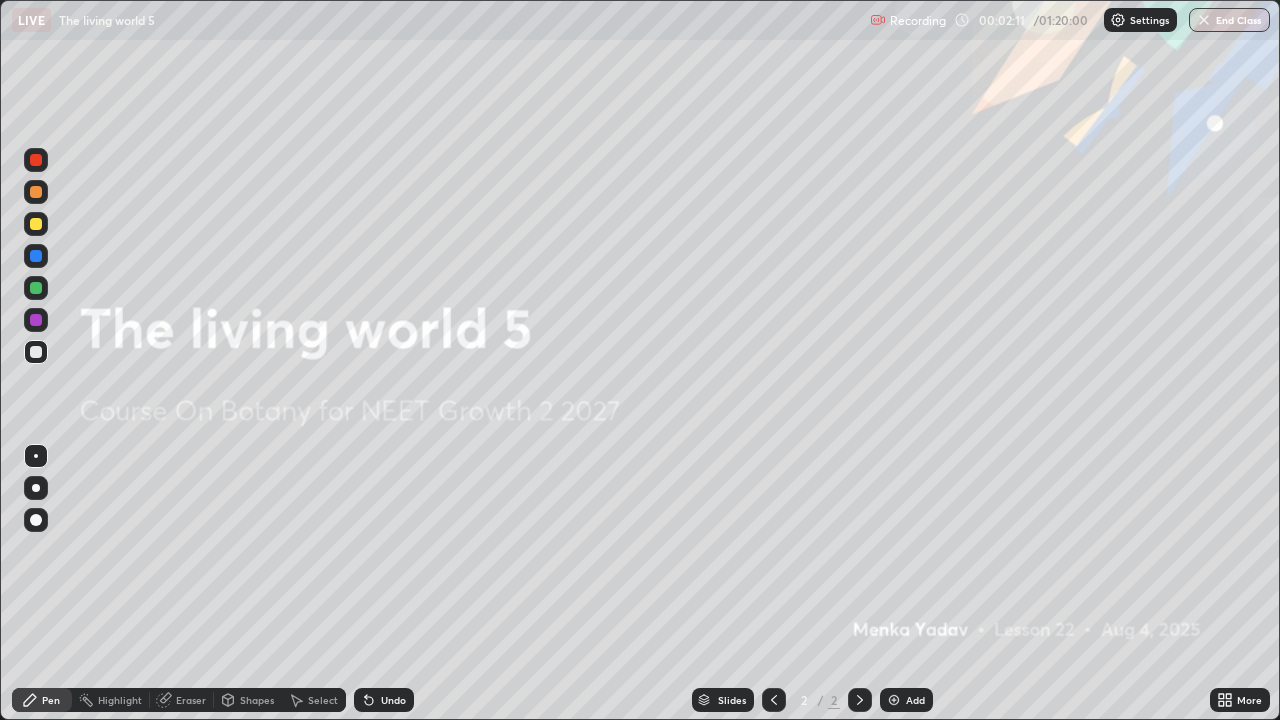 click 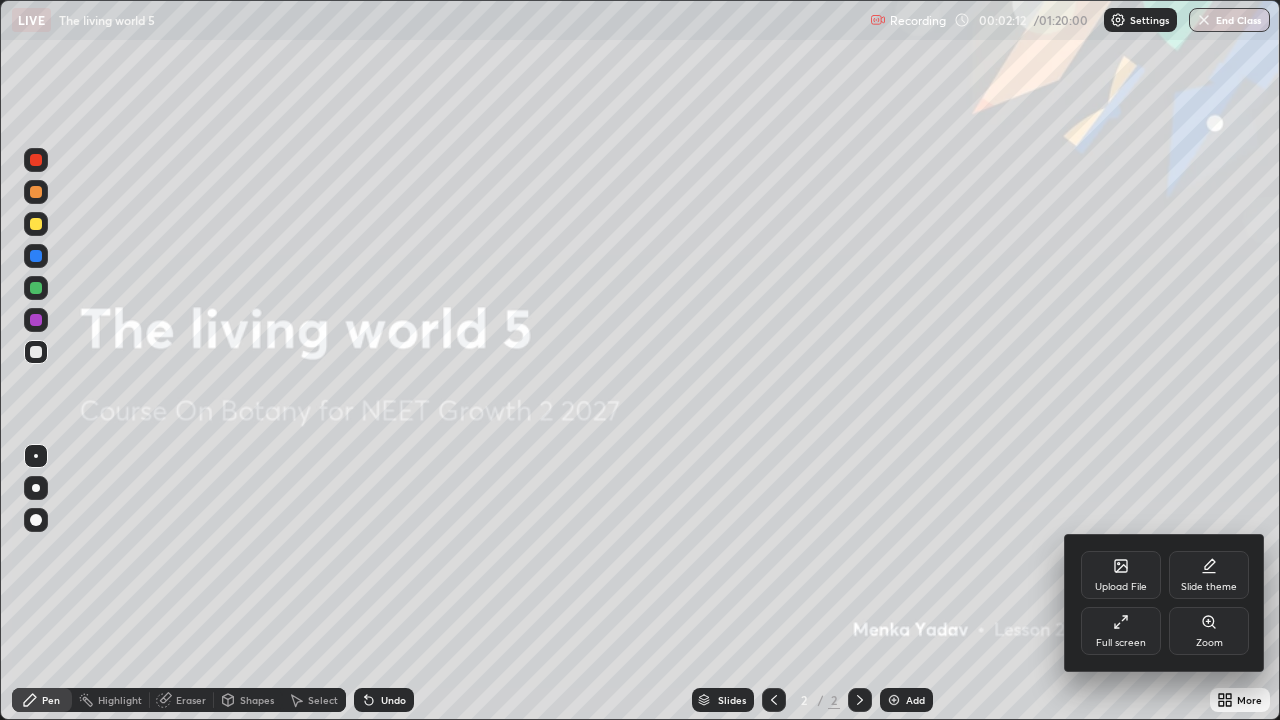 click on "Upload File" at bounding box center [1121, 575] 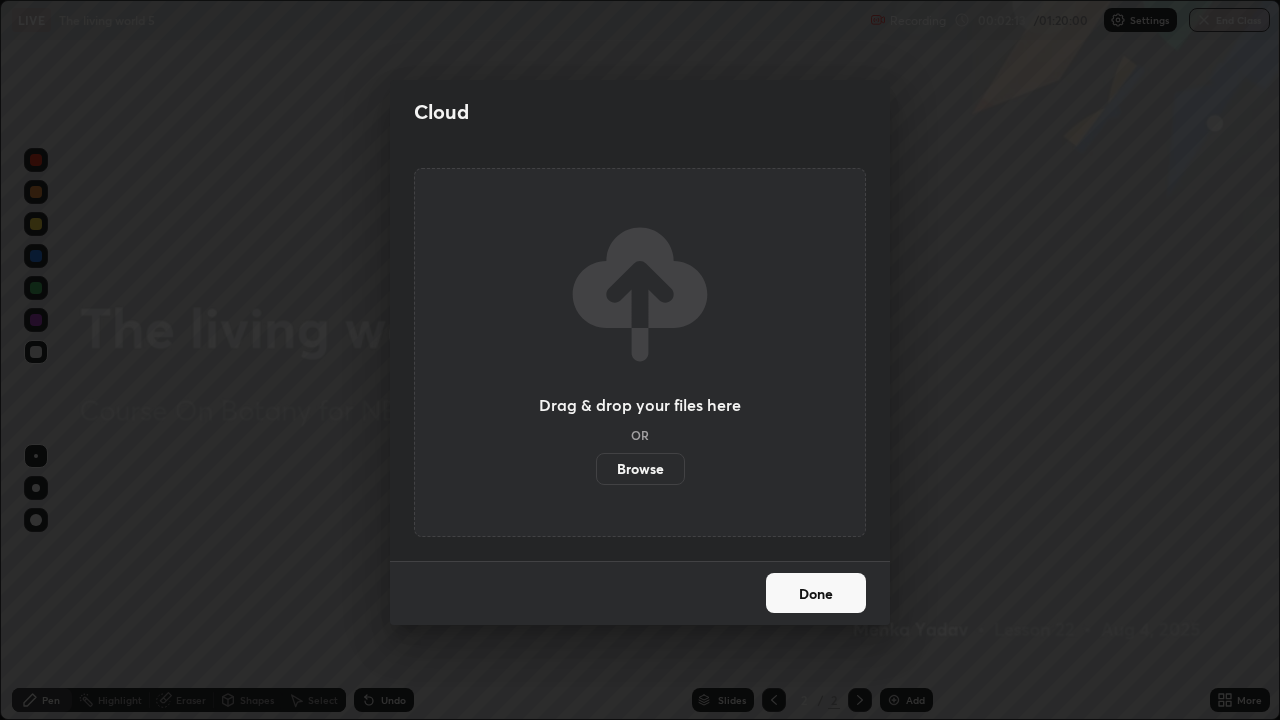 click on "Browse" at bounding box center [640, 469] 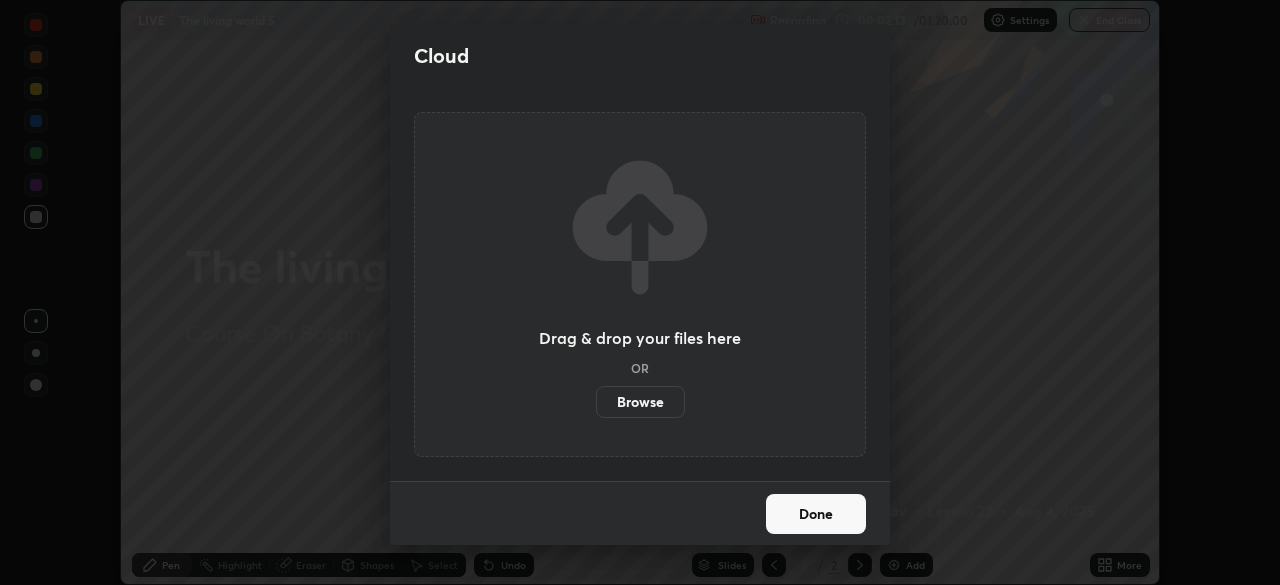 scroll, scrollTop: 585, scrollLeft: 1280, axis: both 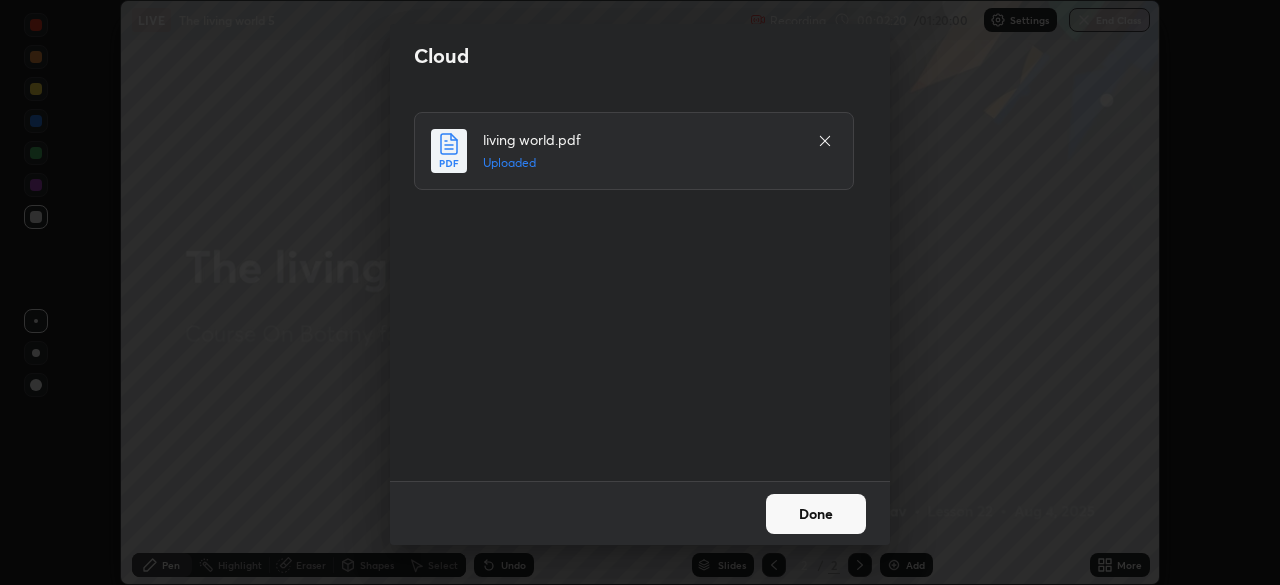 click on "Done" at bounding box center (816, 514) 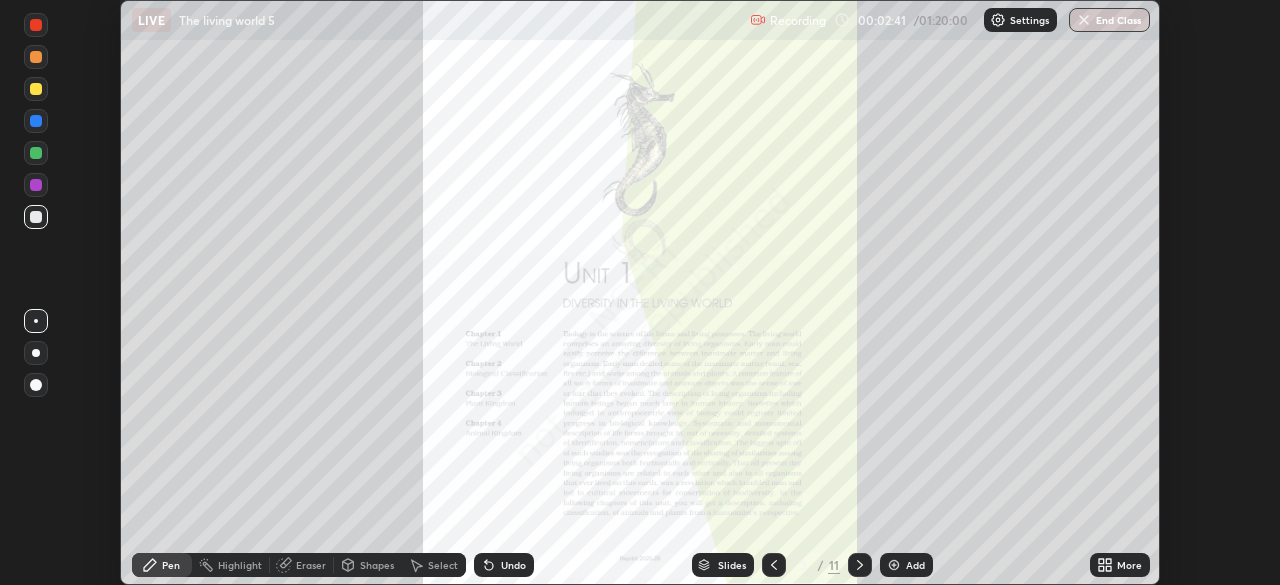 click on "Slides" at bounding box center (732, 565) 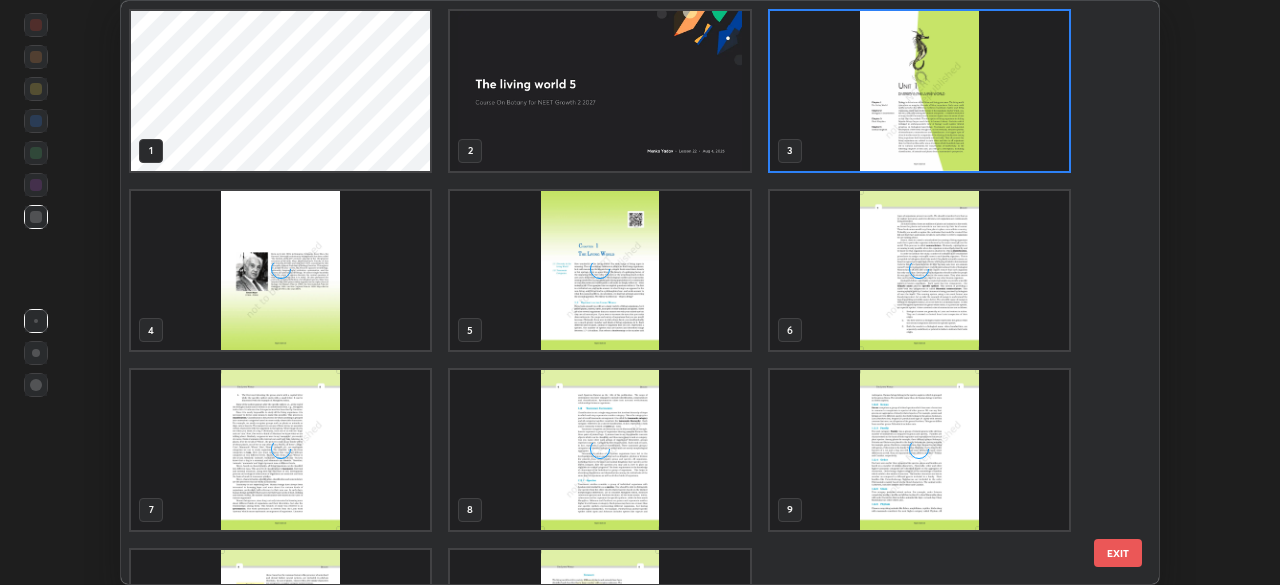 scroll, scrollTop: 7, scrollLeft: 11, axis: both 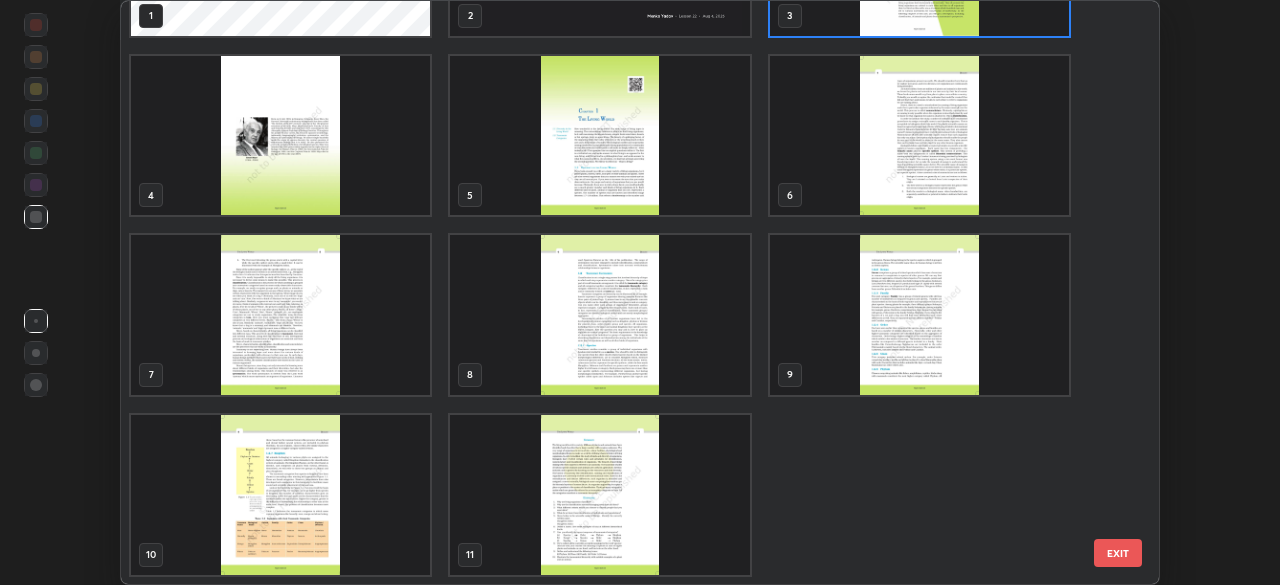 click at bounding box center [280, 495] 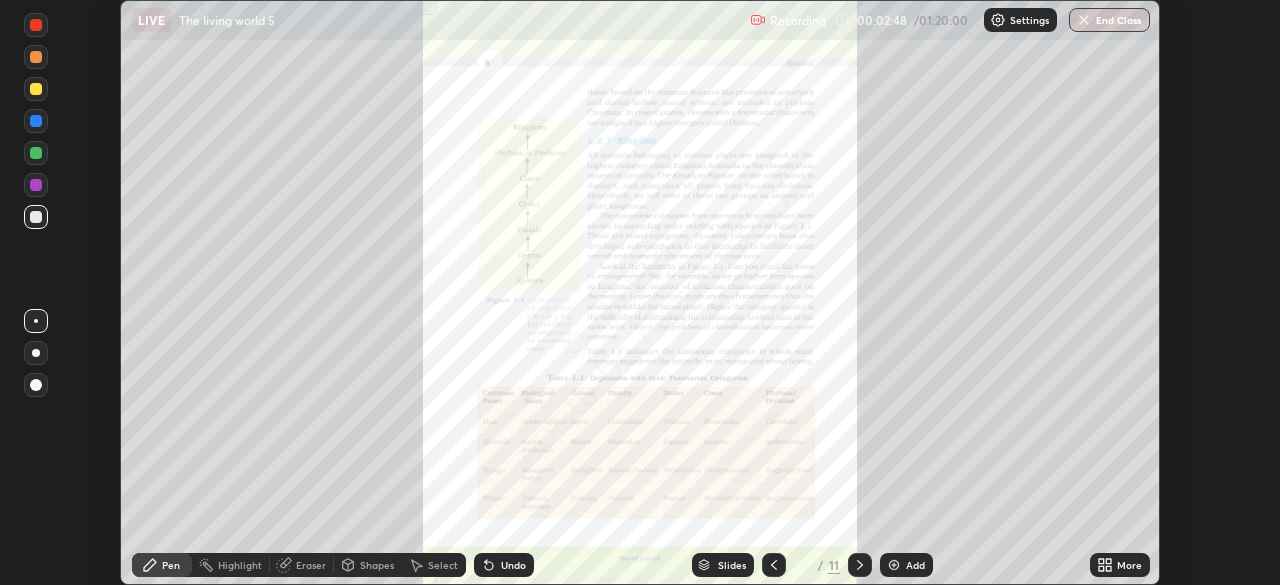 click on "More" at bounding box center (1129, 565) 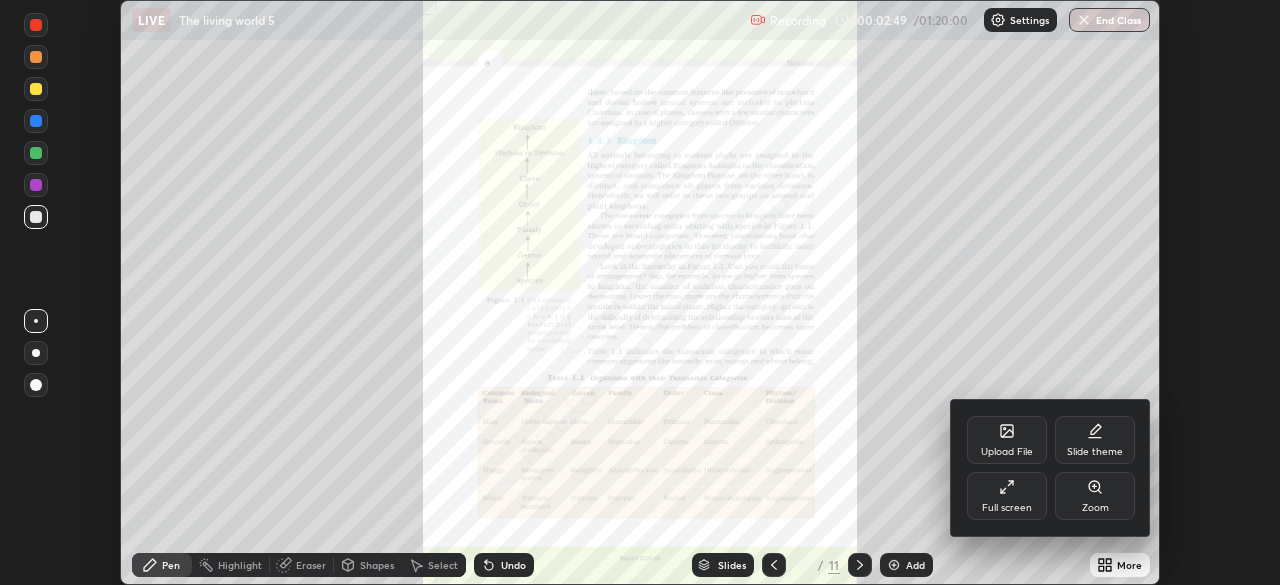 click on "Full screen" at bounding box center [1007, 508] 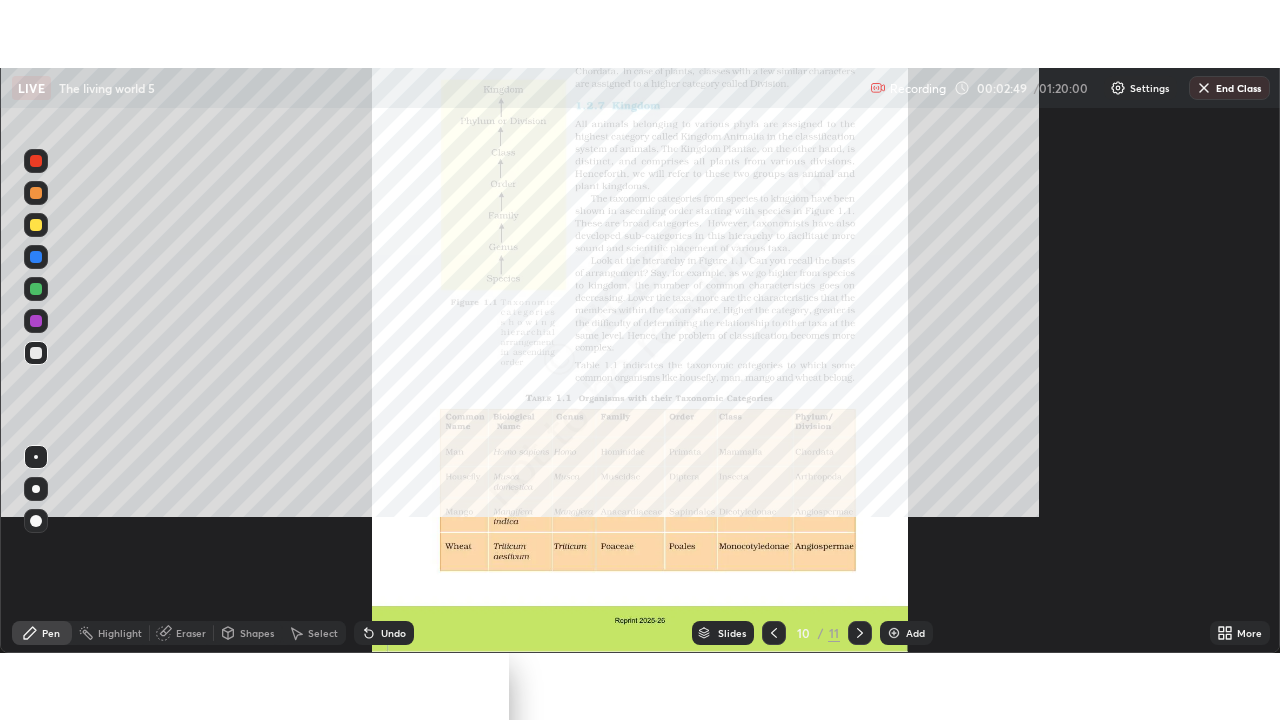 scroll, scrollTop: 99280, scrollLeft: 98720, axis: both 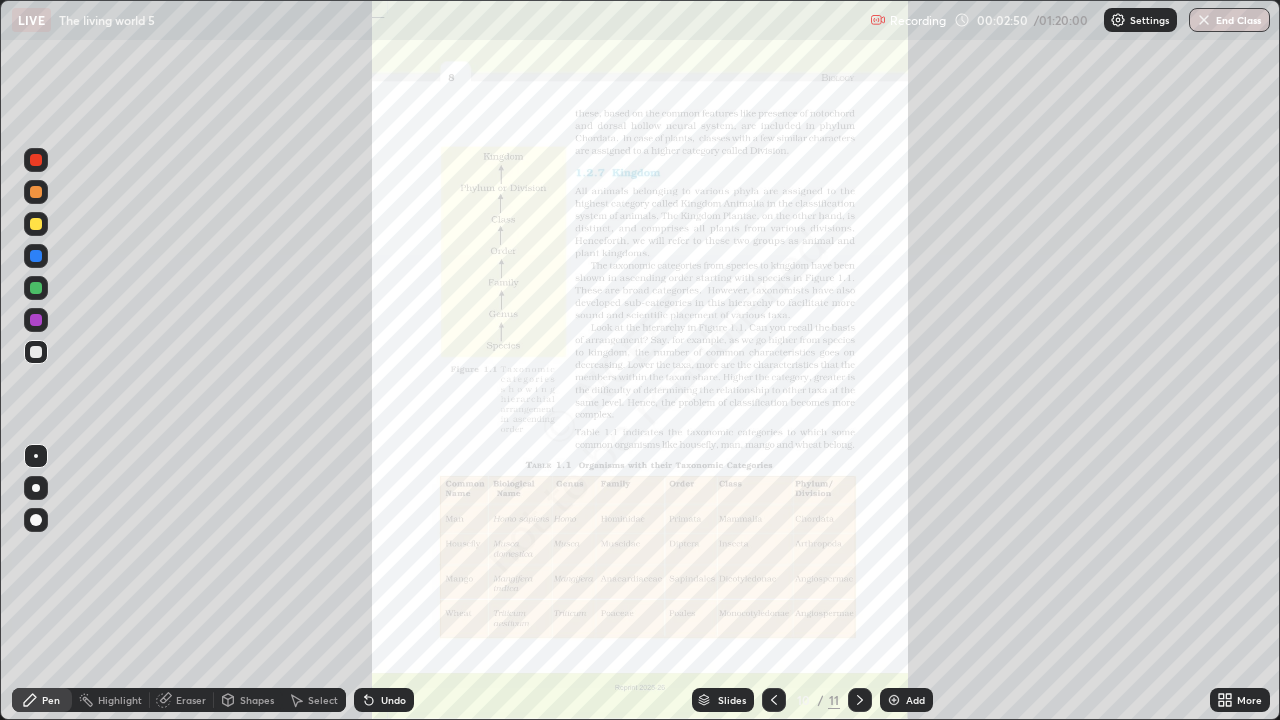 click on "Add" at bounding box center (915, 700) 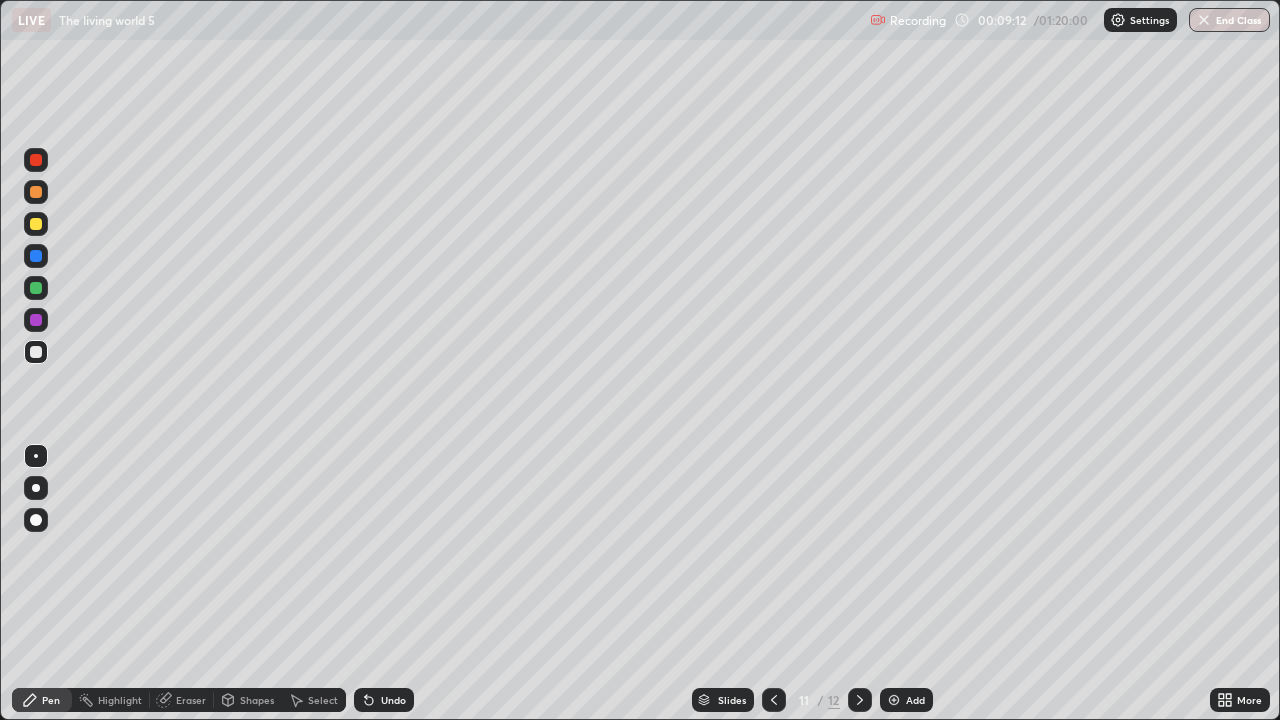 click on "Undo" at bounding box center [384, 700] 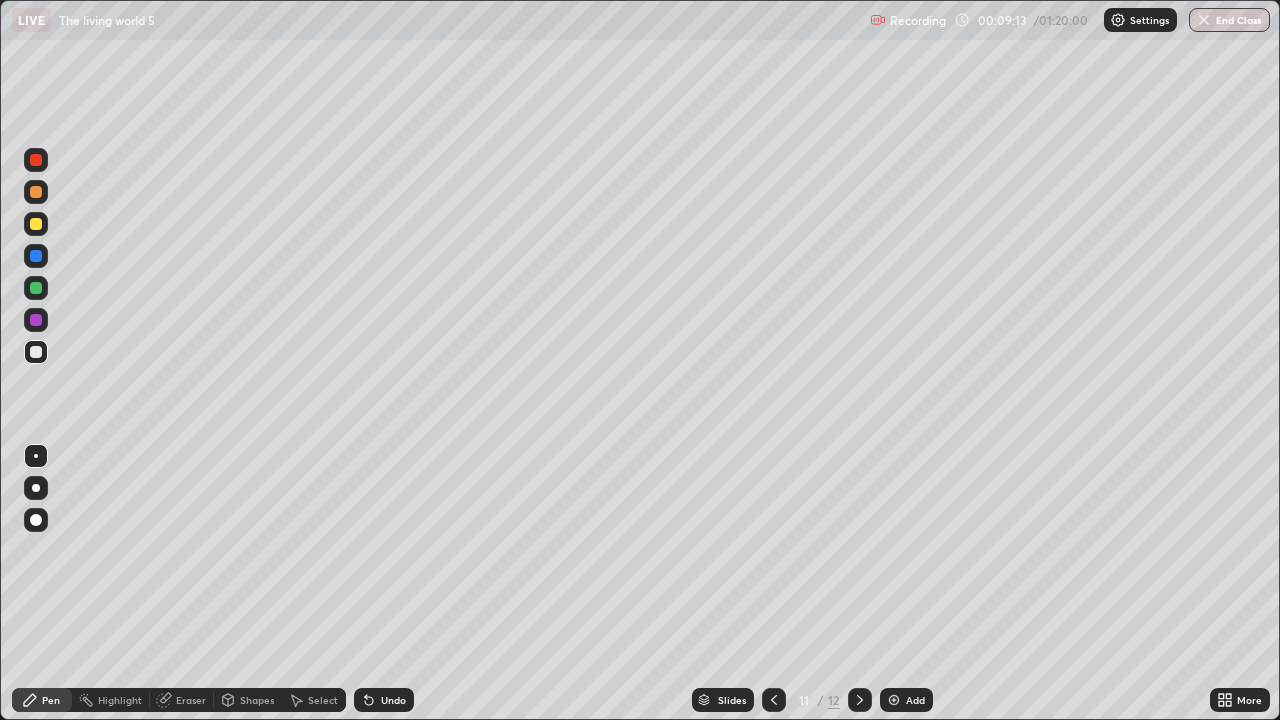click at bounding box center [36, 288] 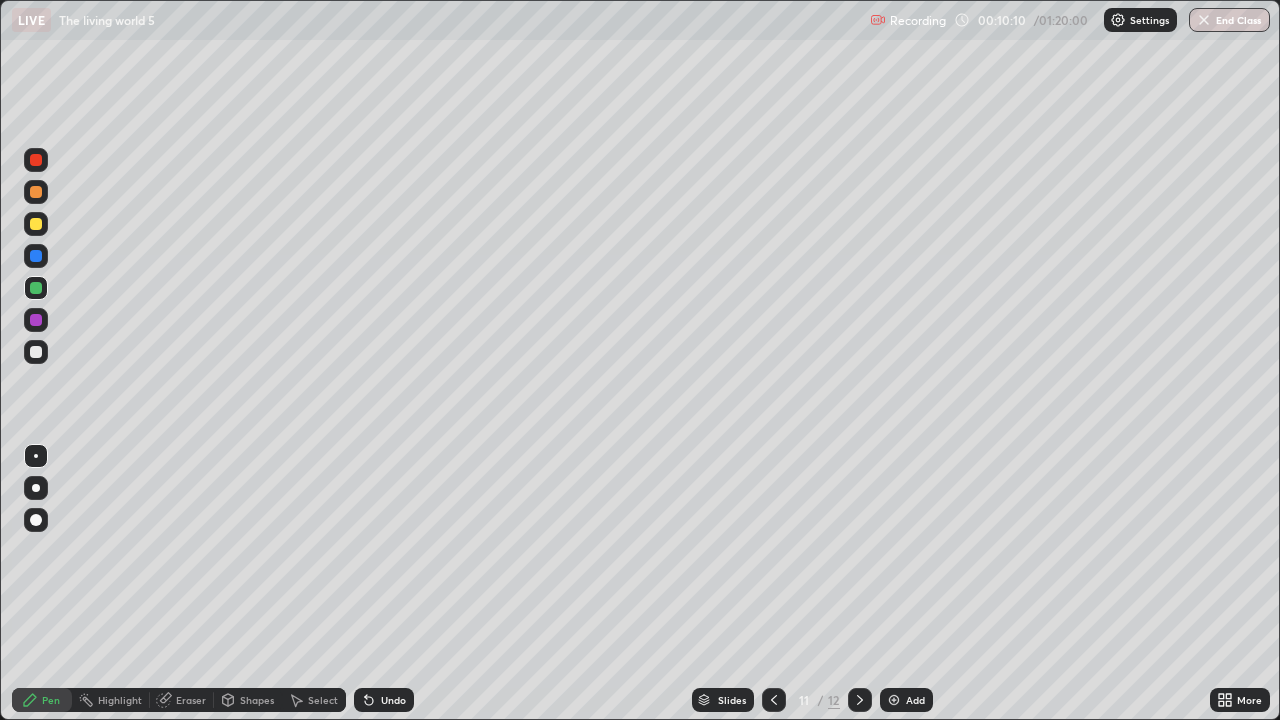 click at bounding box center [36, 224] 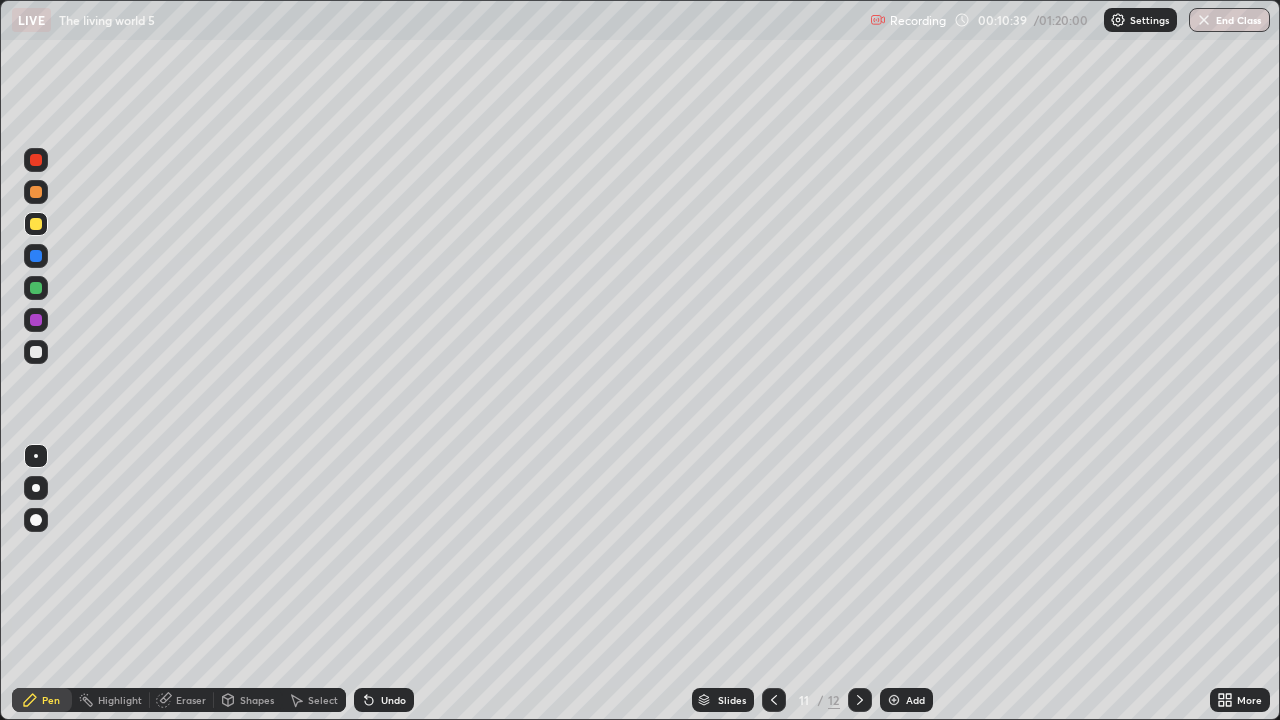 click on "Undo" at bounding box center (384, 700) 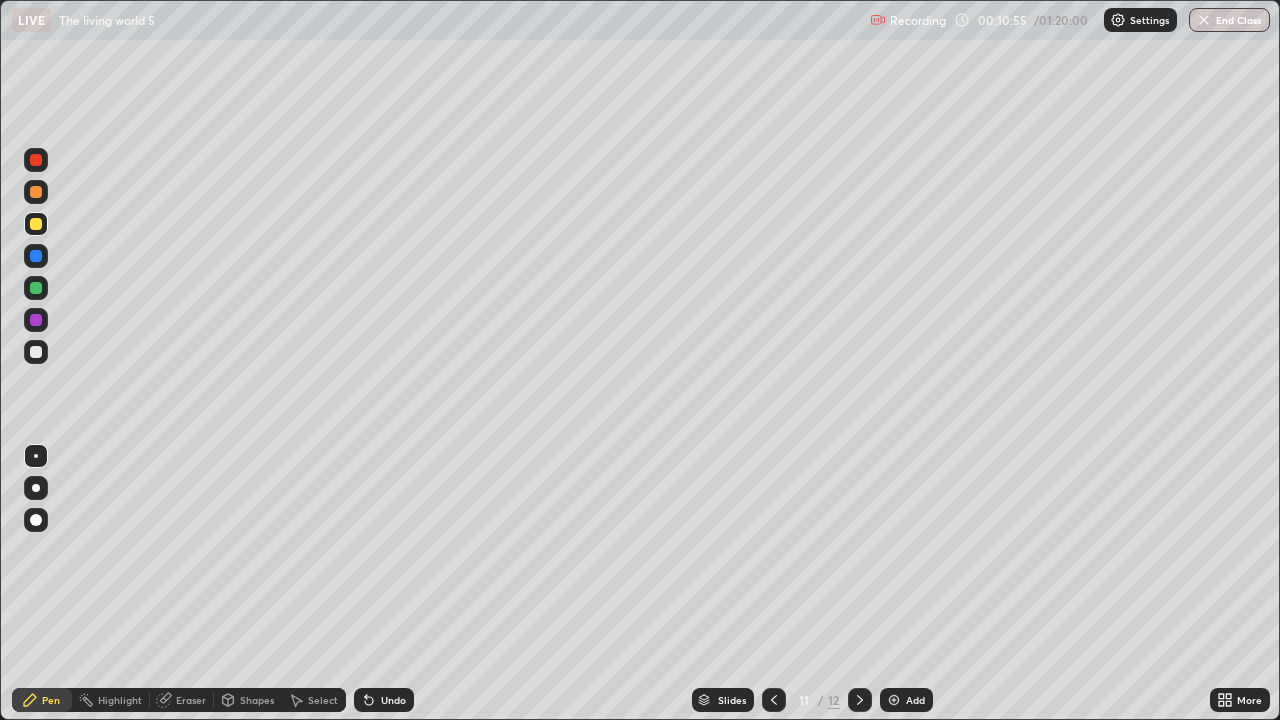 click at bounding box center (36, 352) 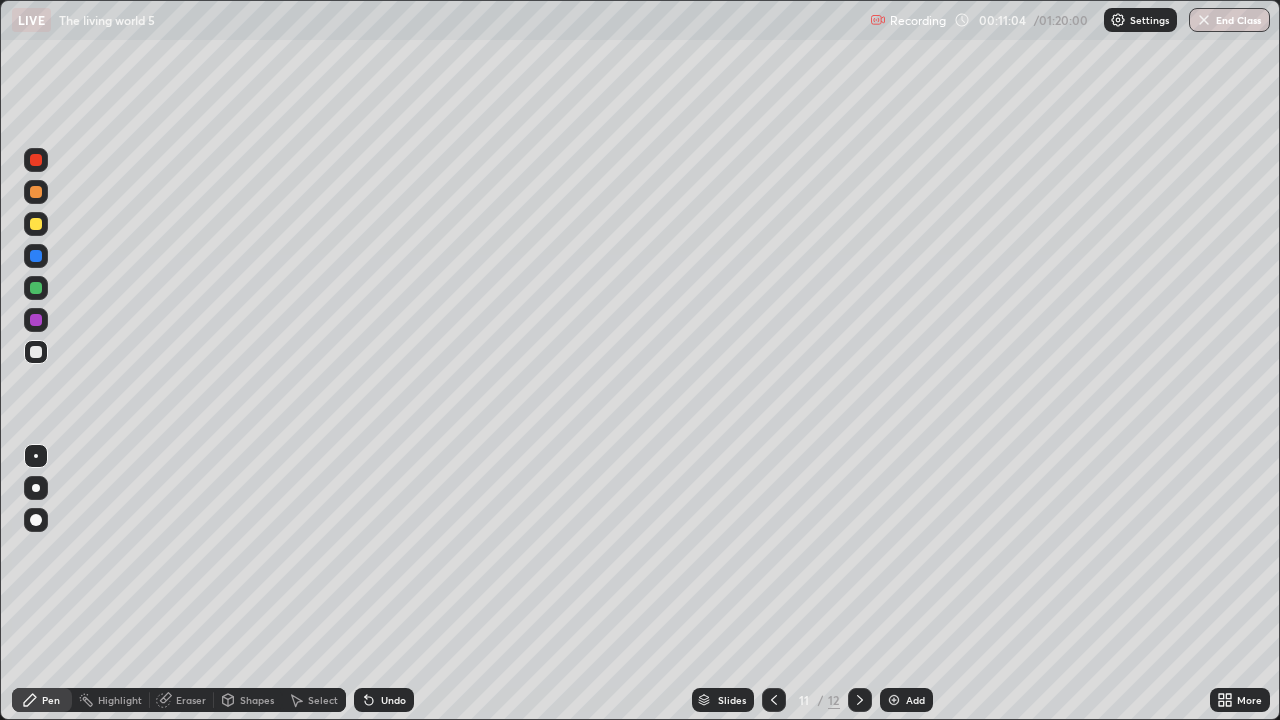 click on "Undo" at bounding box center (384, 700) 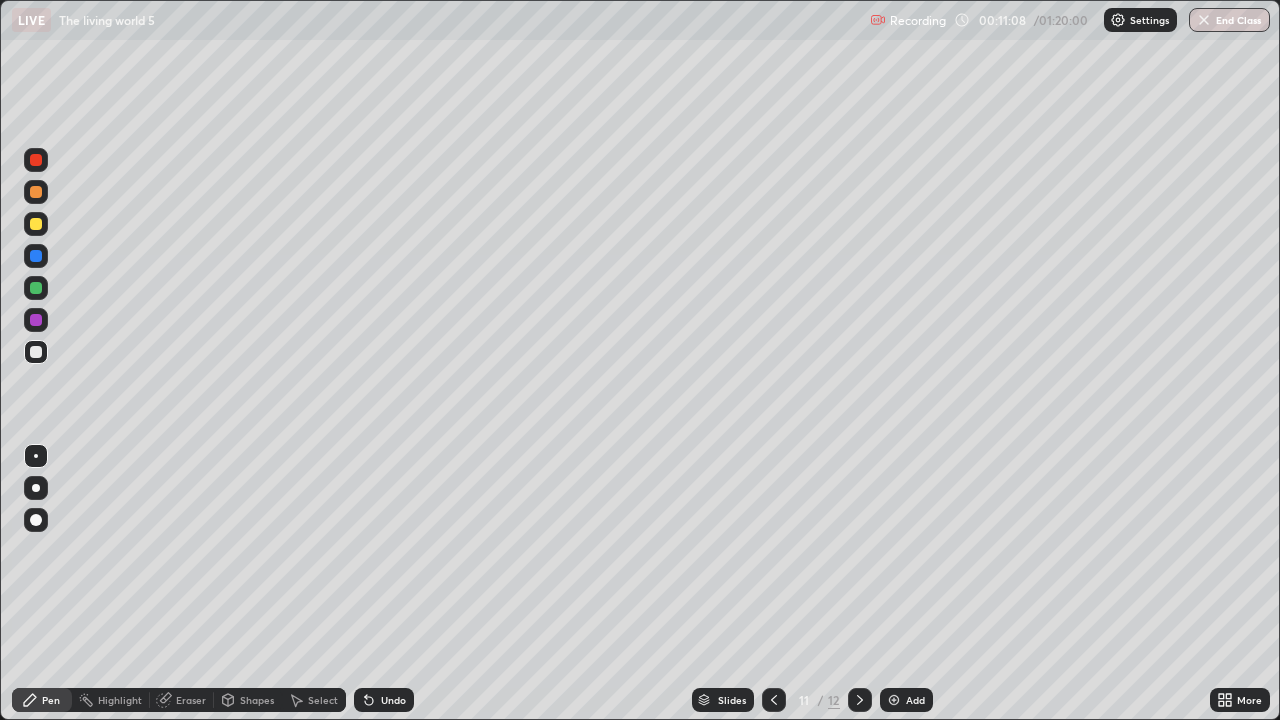 click on "Undo" at bounding box center [384, 700] 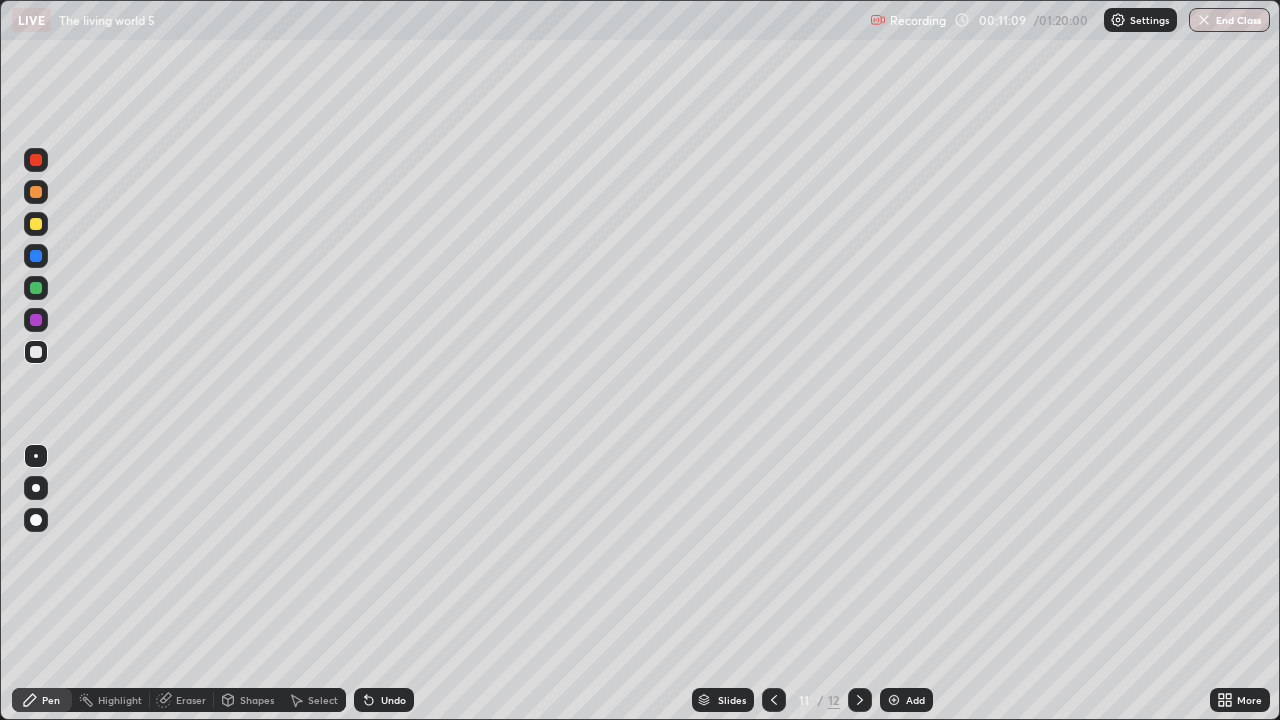 click on "Undo" at bounding box center (384, 700) 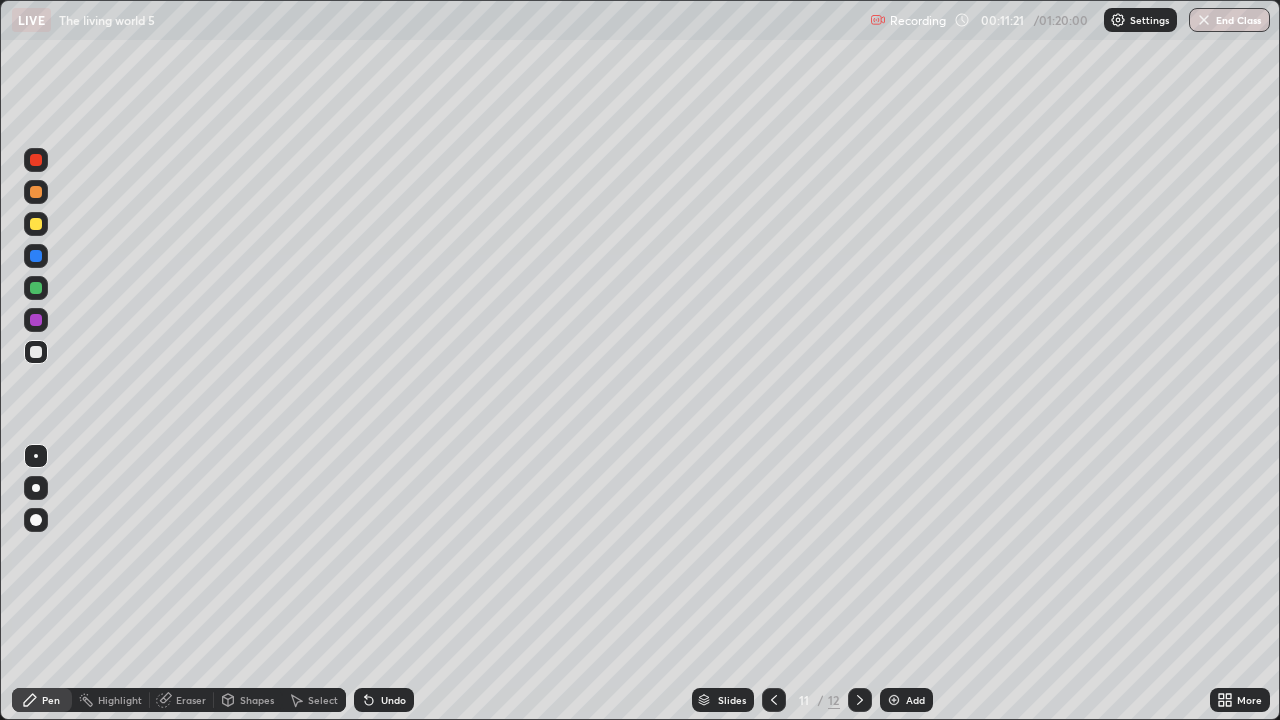 click at bounding box center [36, 288] 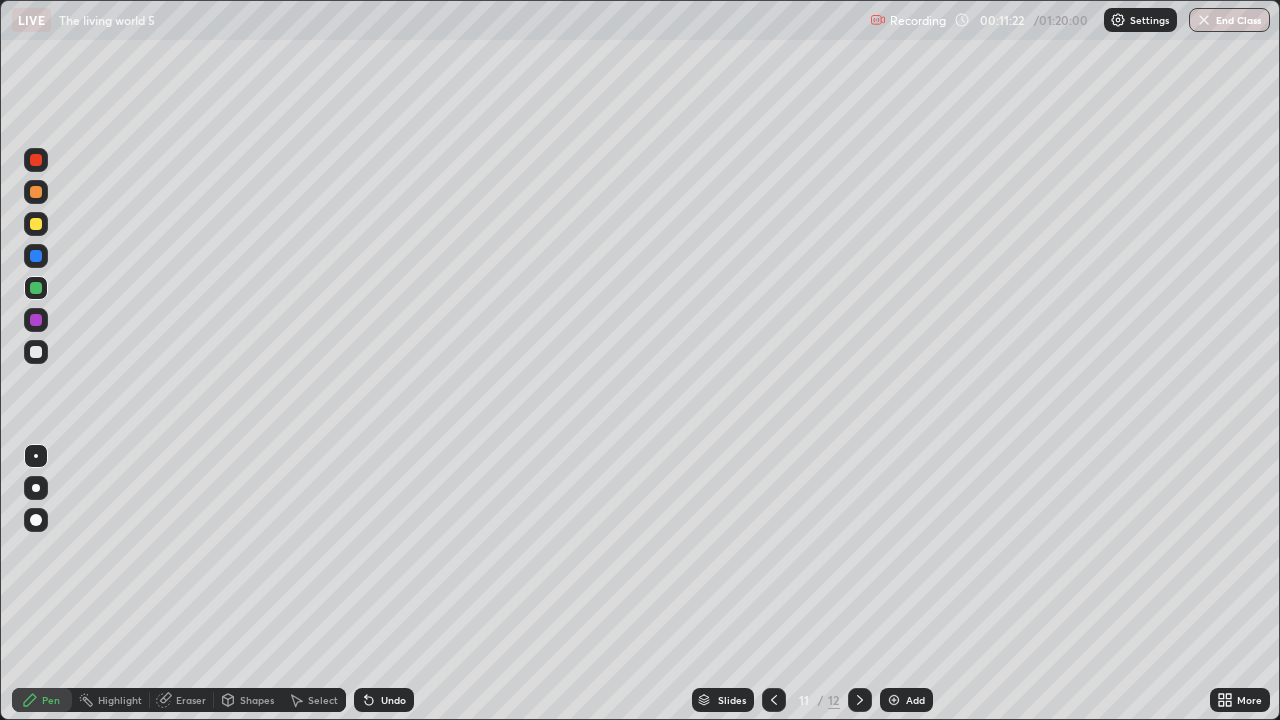 click at bounding box center [36, 256] 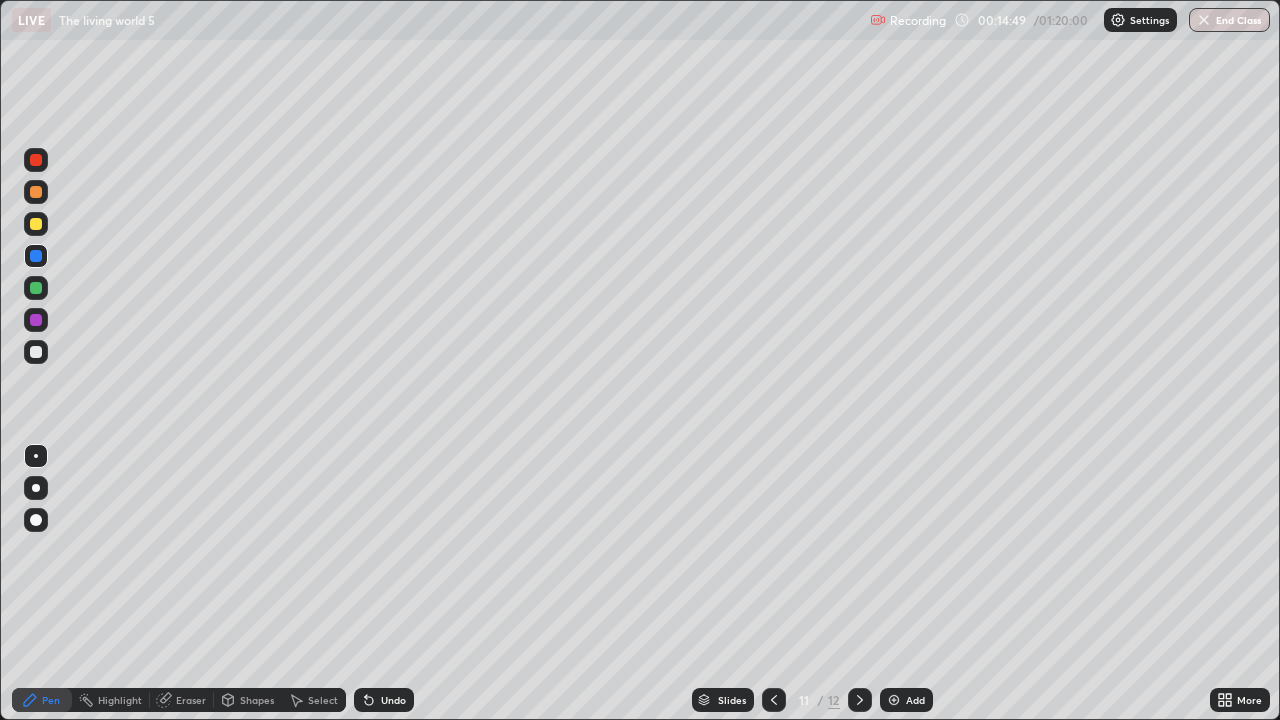 click on "Add" at bounding box center [915, 700] 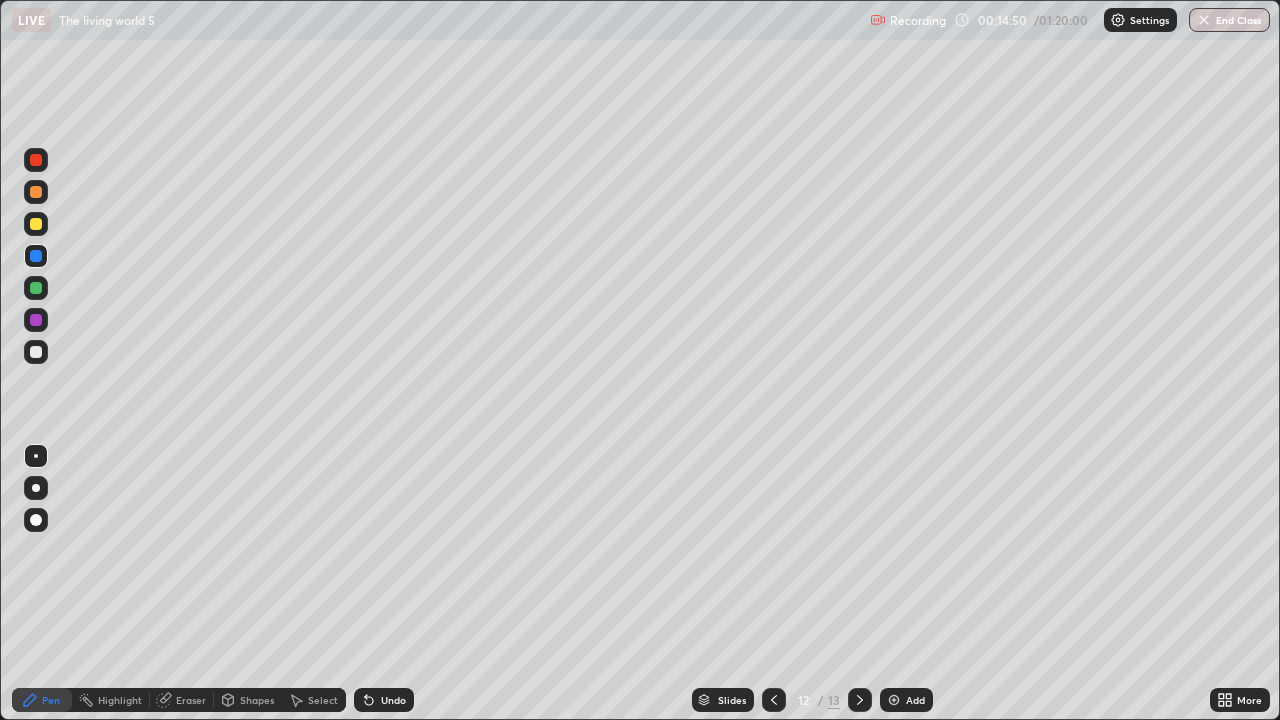 click at bounding box center [36, 288] 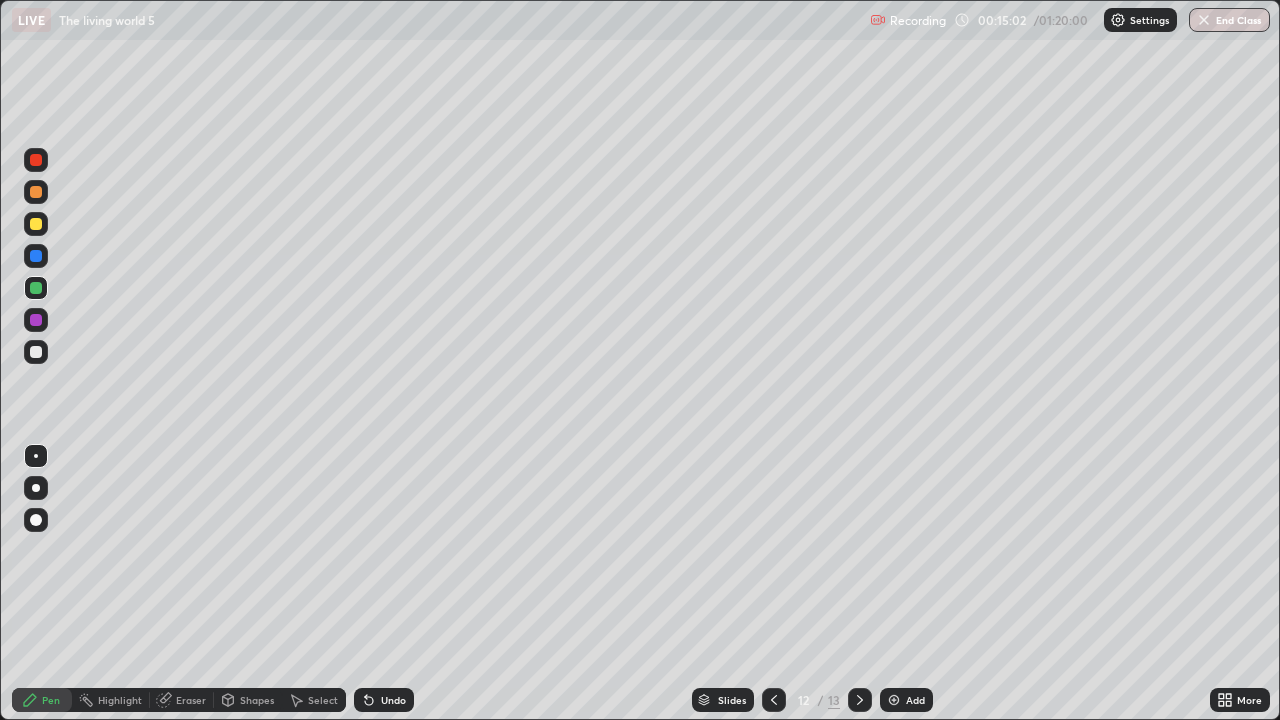click at bounding box center [36, 352] 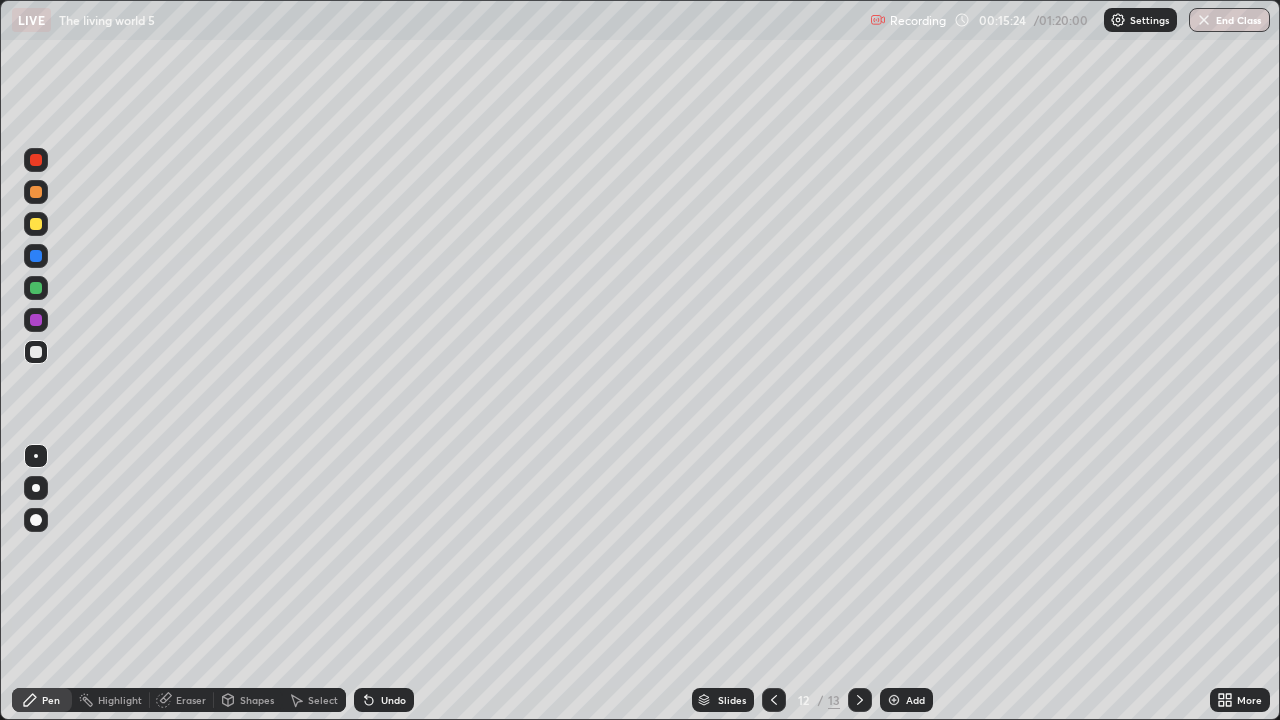 click on "Undo" at bounding box center [384, 700] 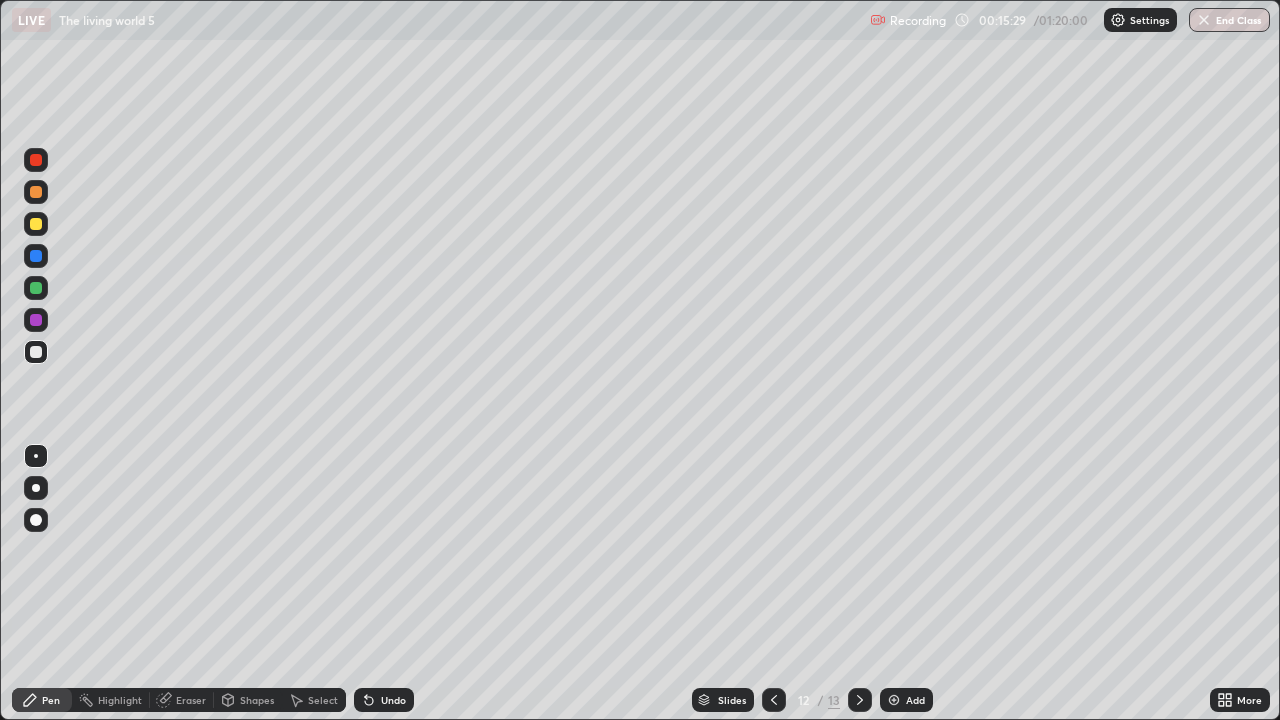 click at bounding box center [36, 224] 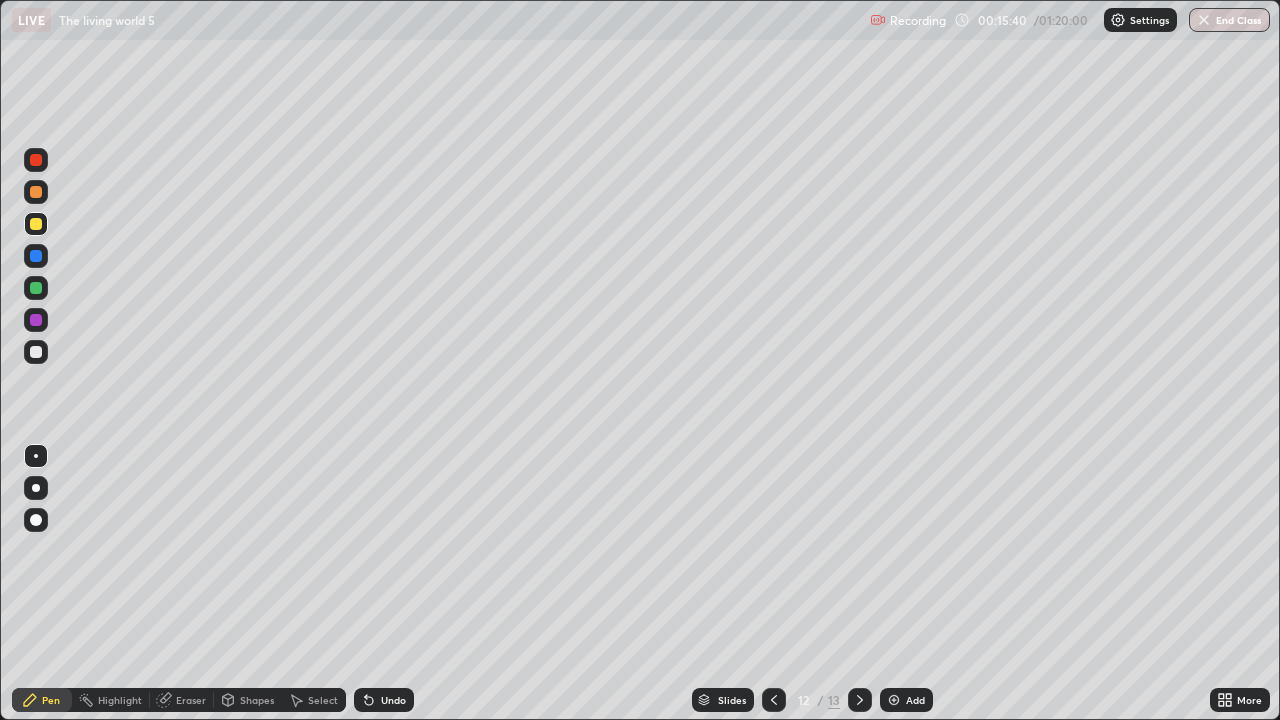 click on "Undo" at bounding box center [384, 700] 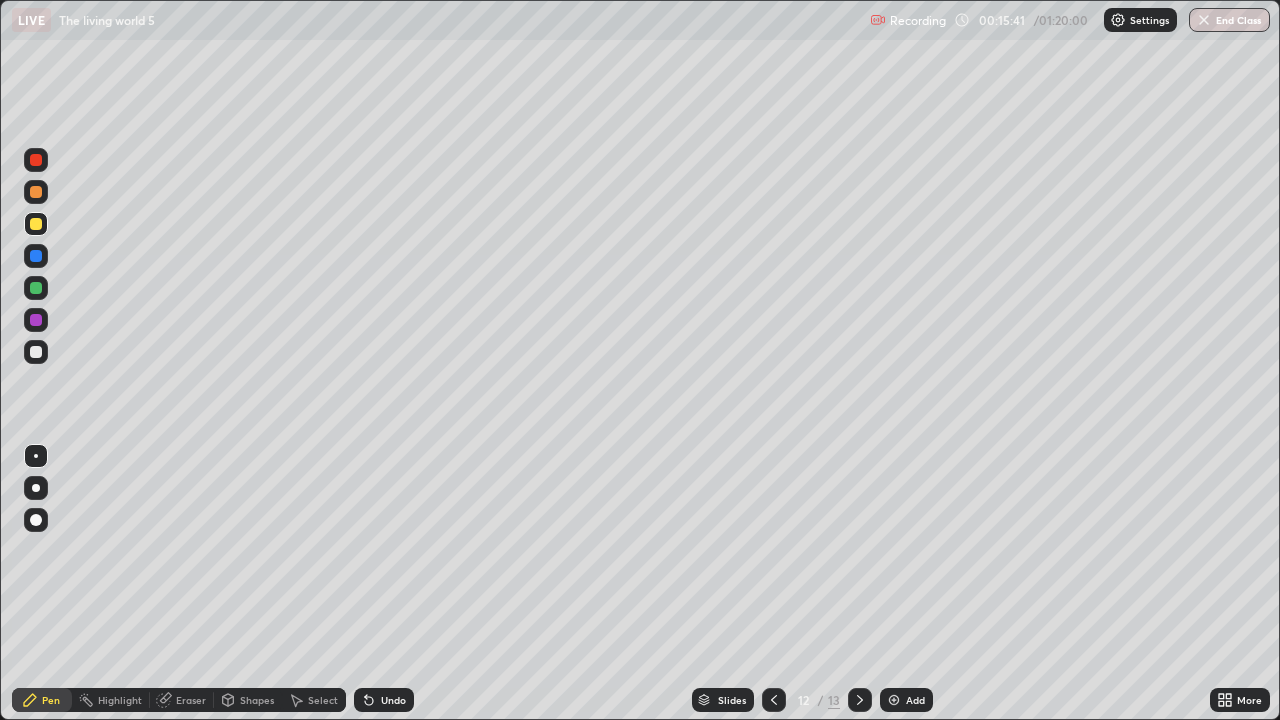 click on "Undo" at bounding box center (384, 700) 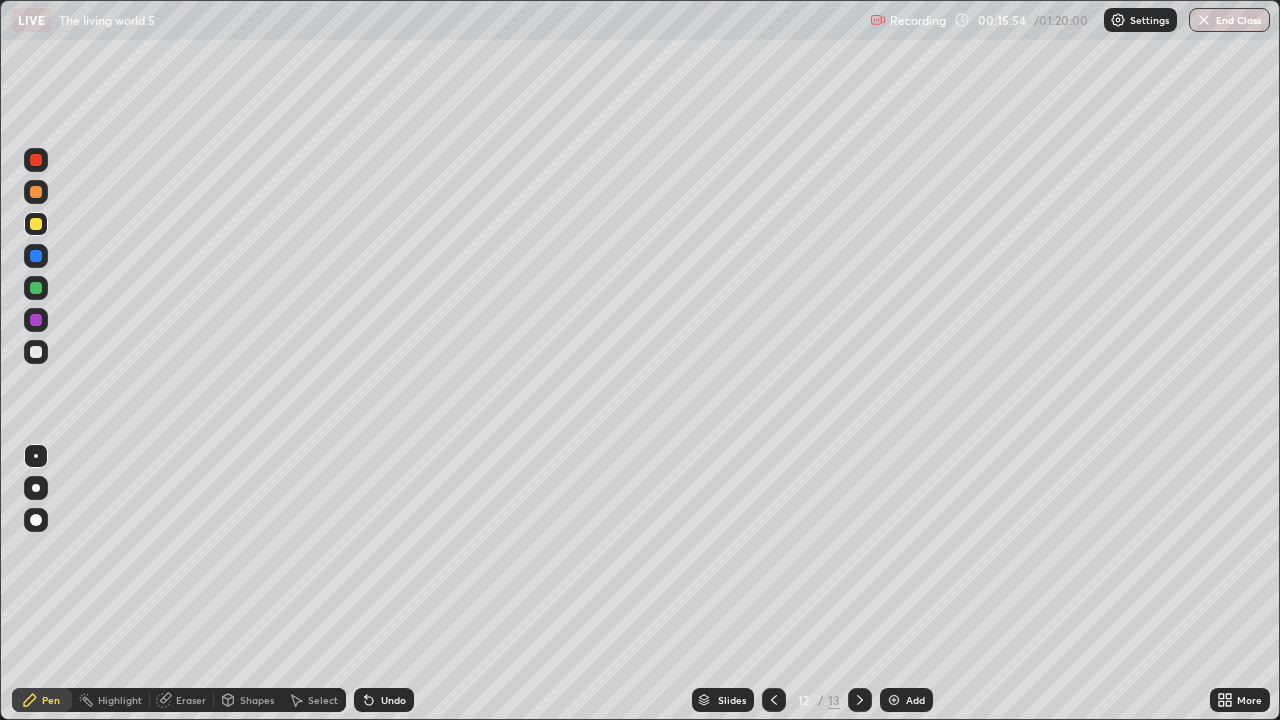 click on "Undo" at bounding box center [384, 700] 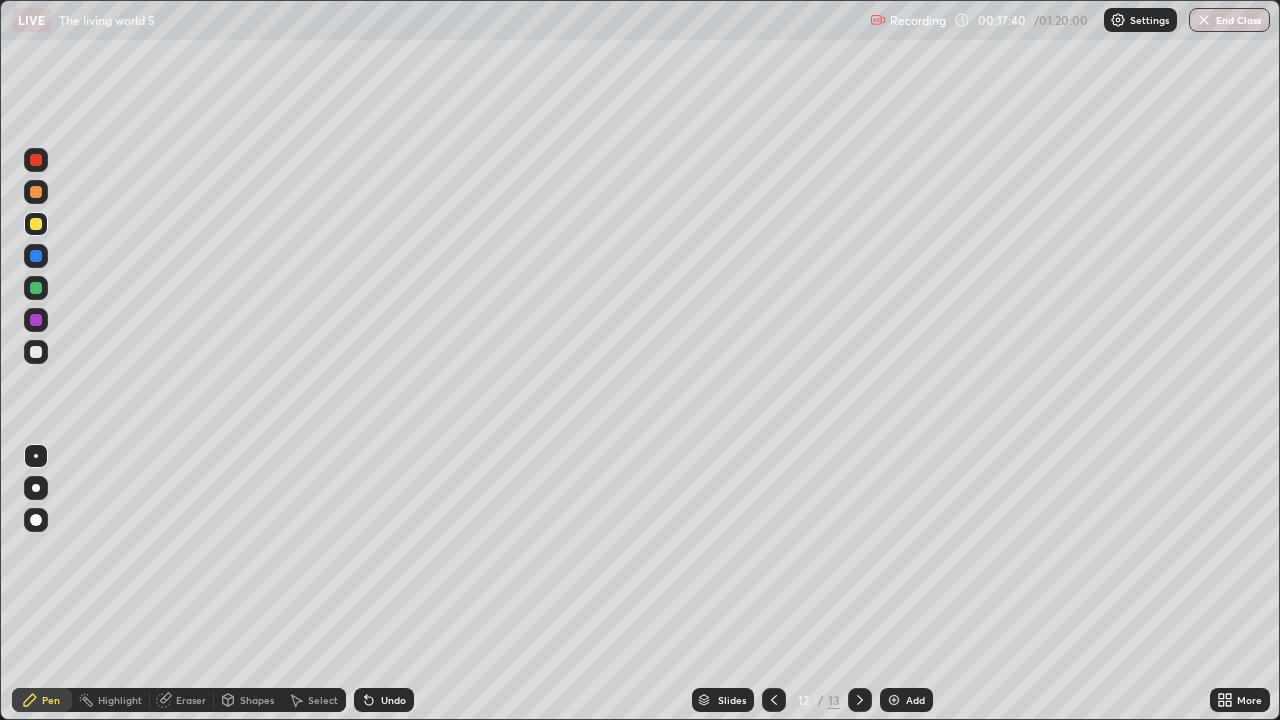click 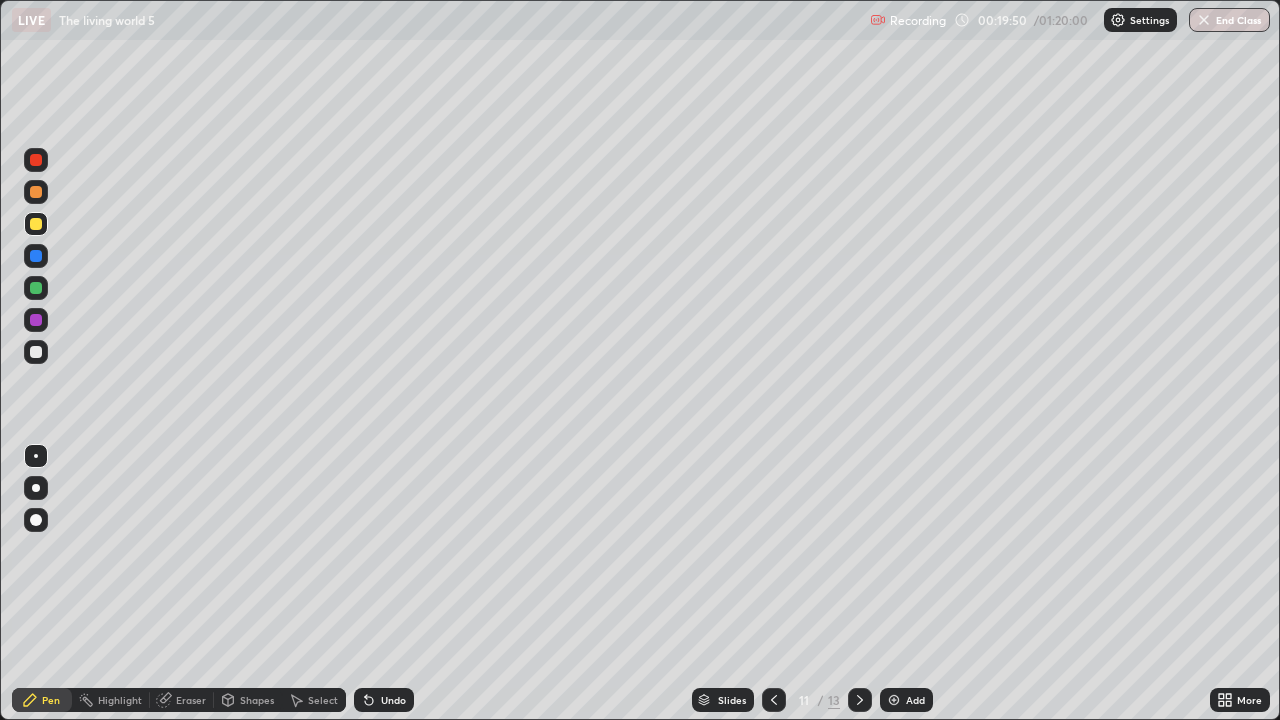 click on "Slides" at bounding box center [732, 700] 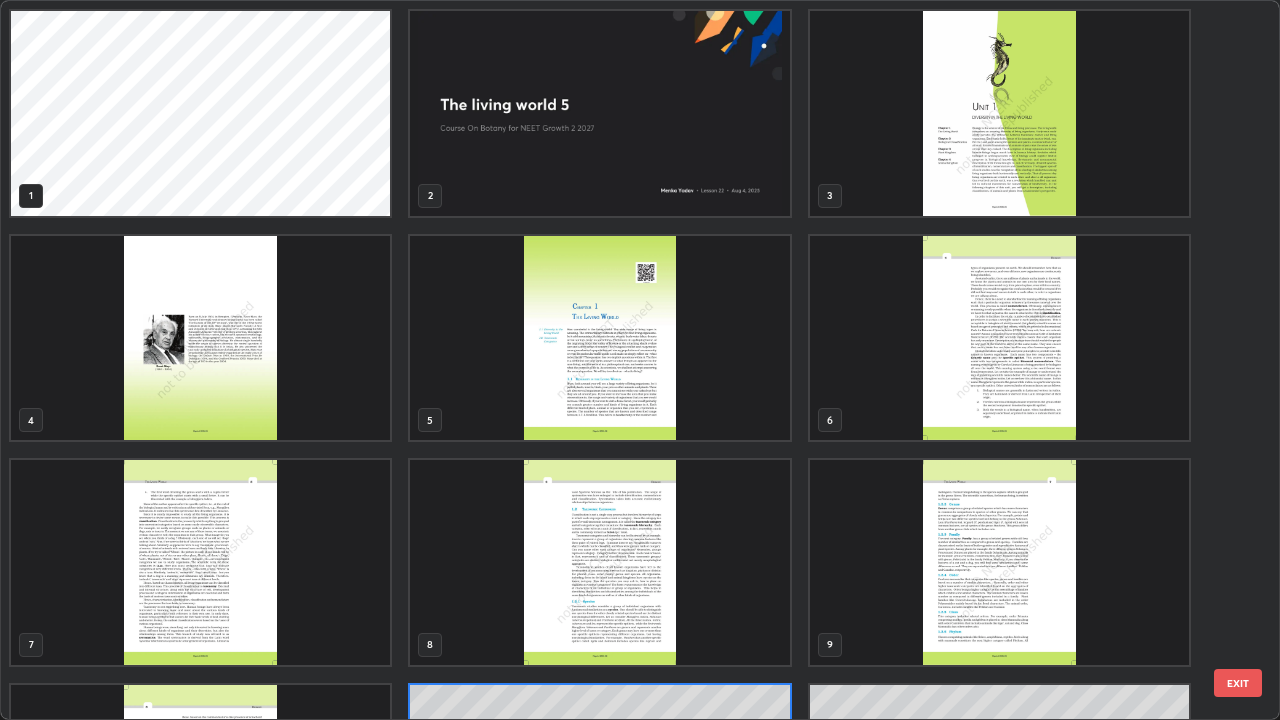 scroll, scrollTop: 180, scrollLeft: 0, axis: vertical 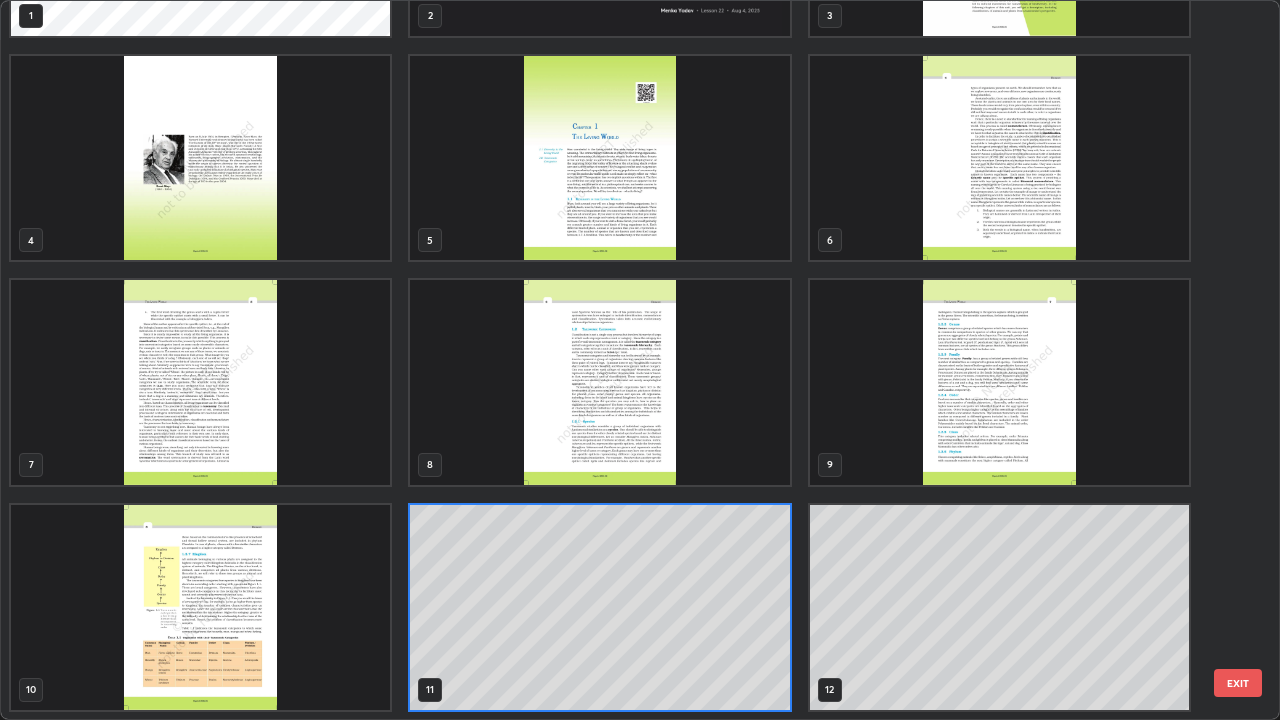 click at bounding box center (200, 607) 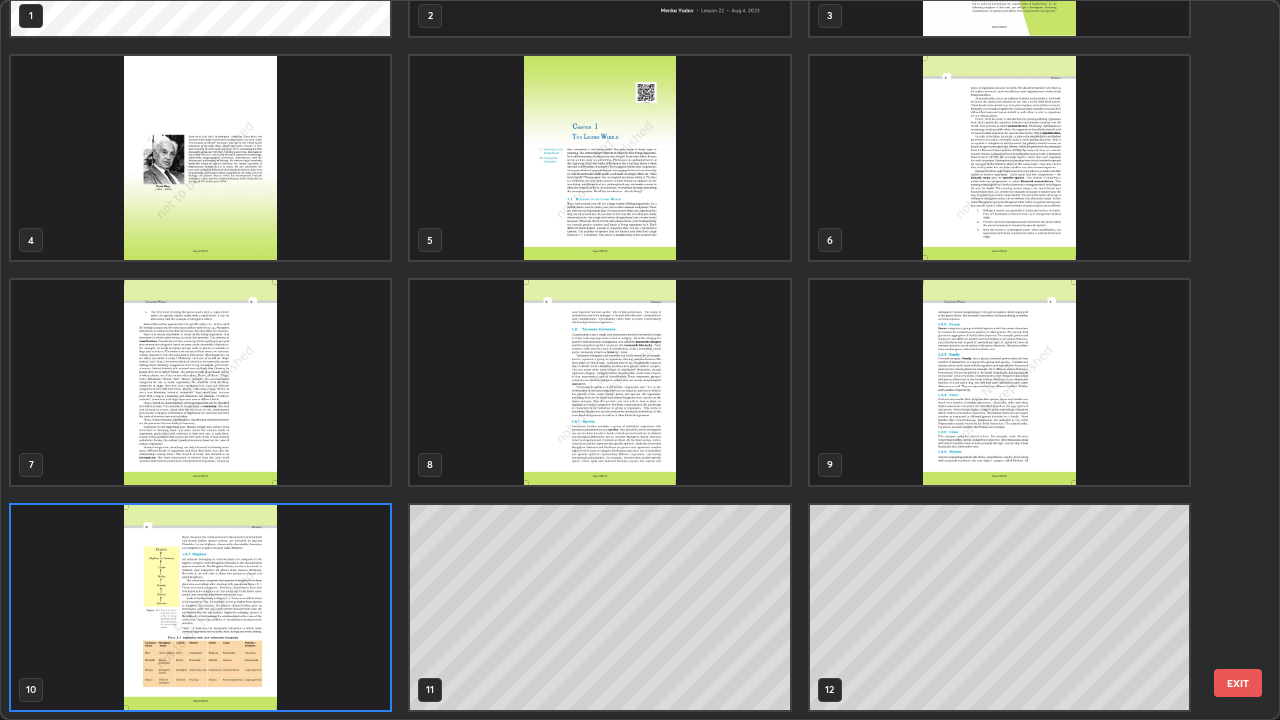 click at bounding box center (200, 607) 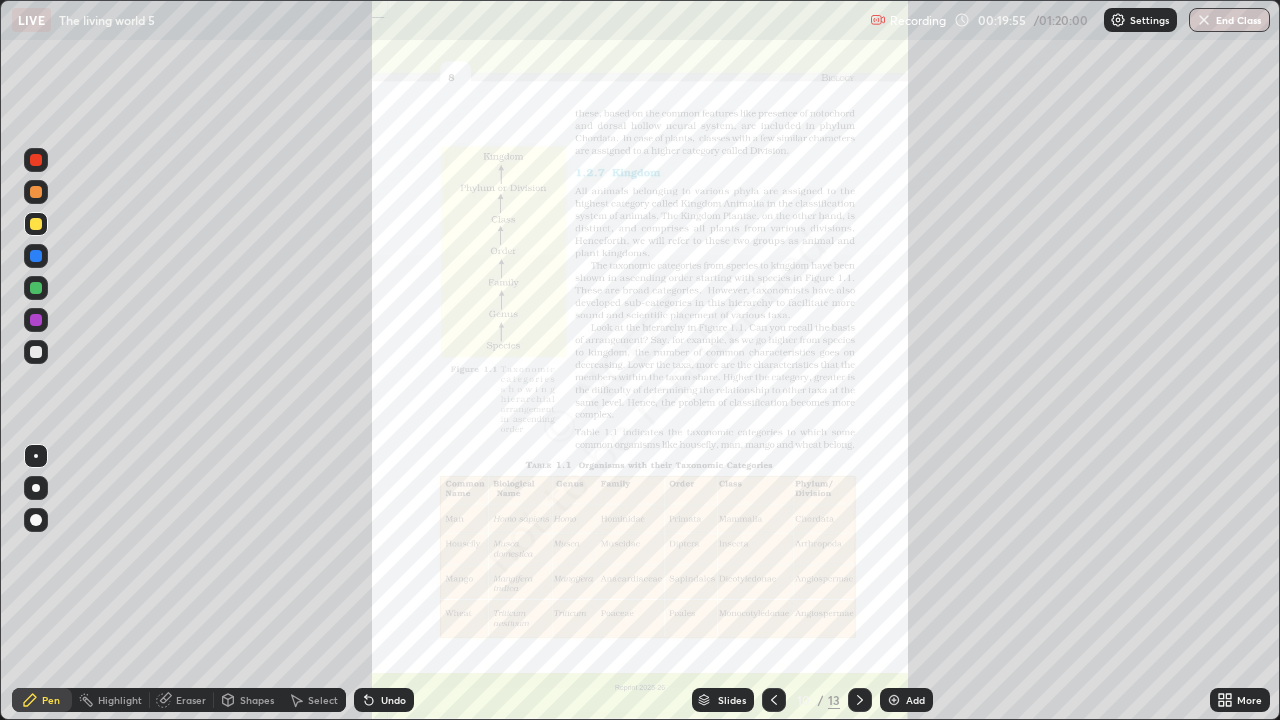 click on "More" at bounding box center (1249, 700) 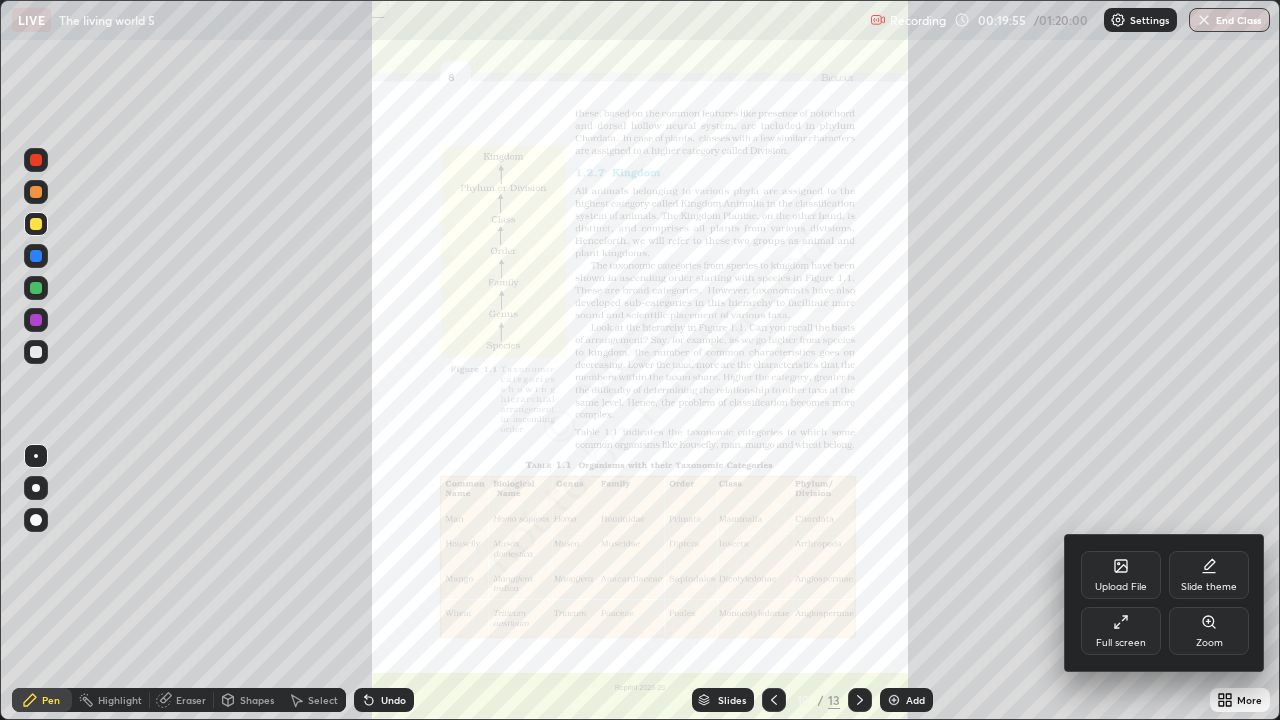click on "Zoom" at bounding box center [1209, 631] 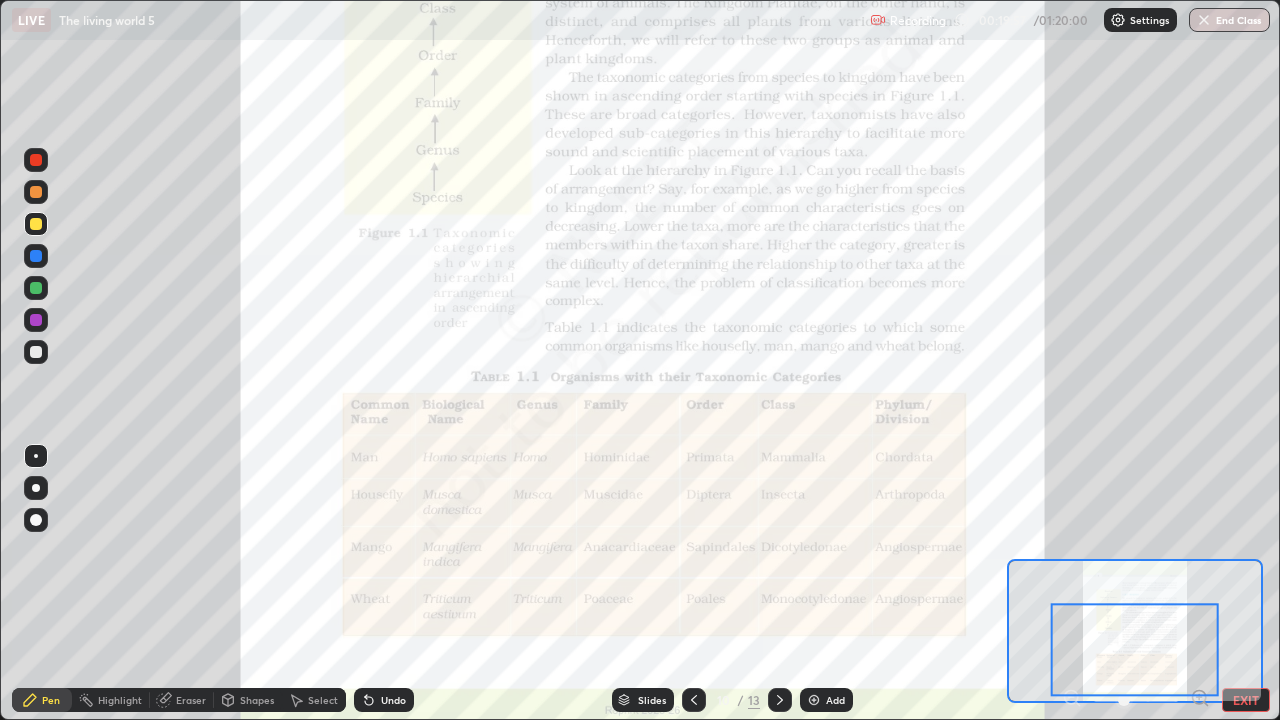 click 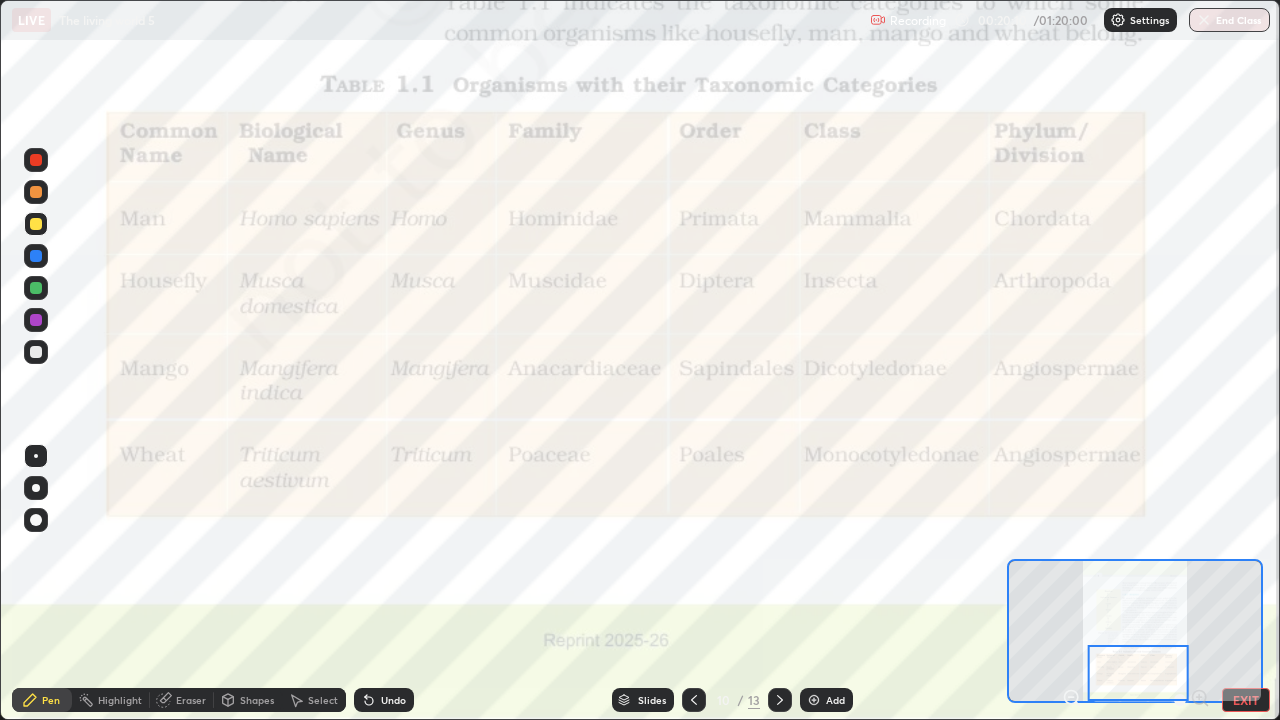 click at bounding box center (36, 224) 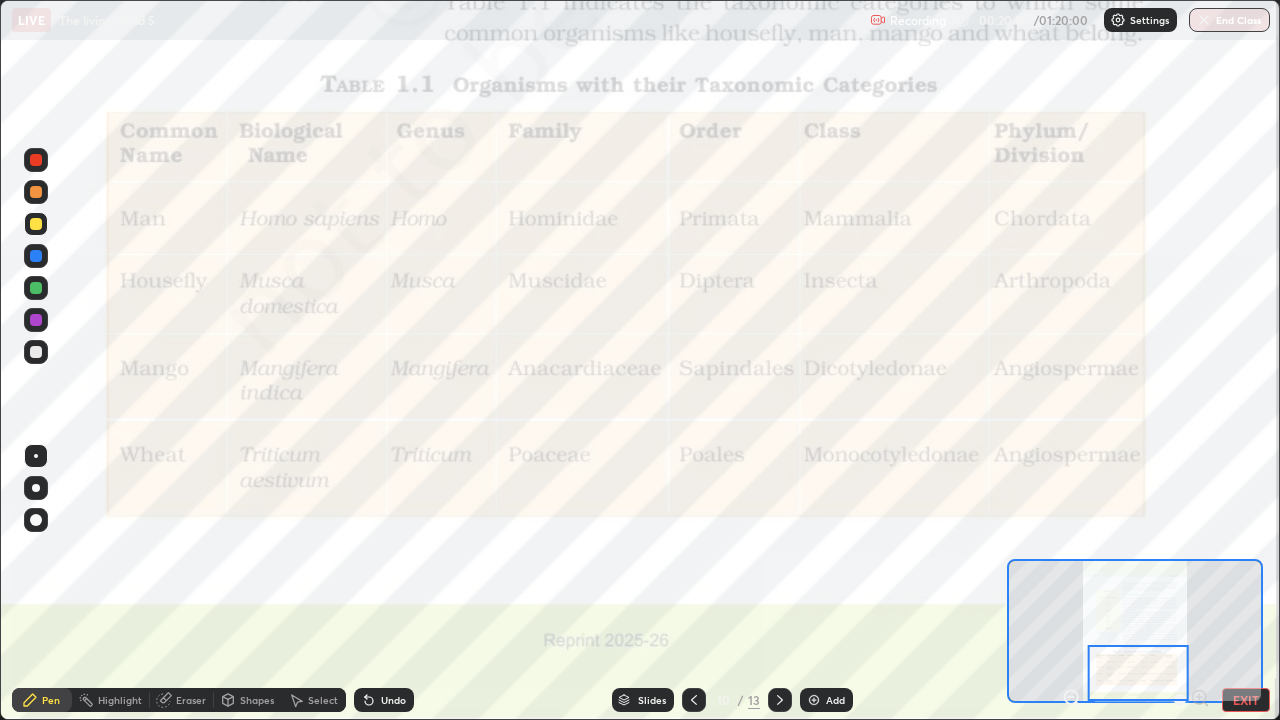 click at bounding box center [36, 192] 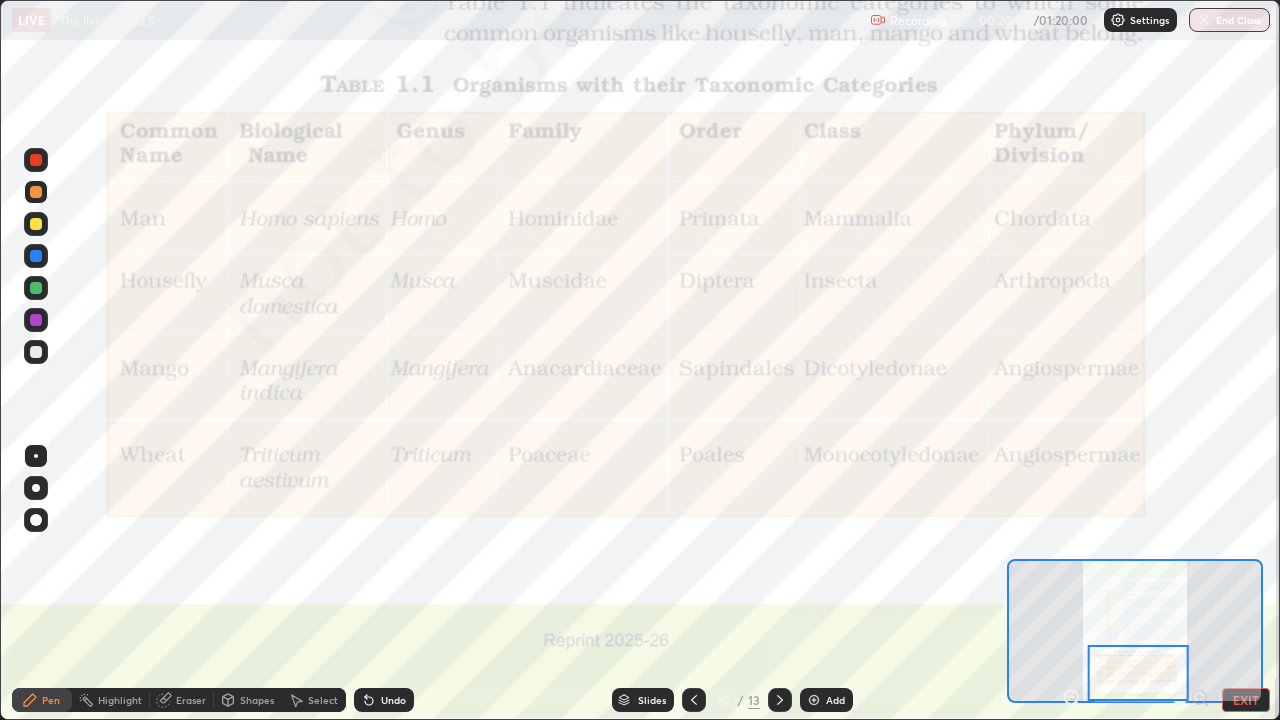 click at bounding box center [36, 160] 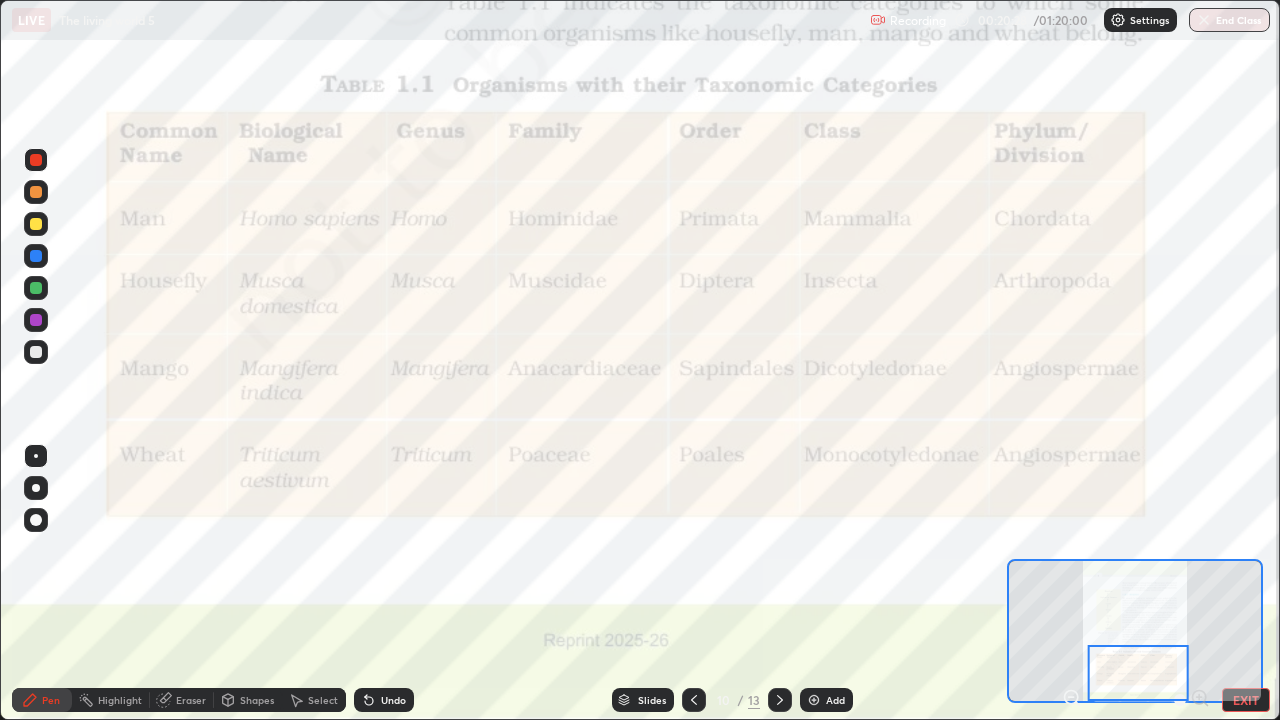 click on "Undo" at bounding box center [384, 700] 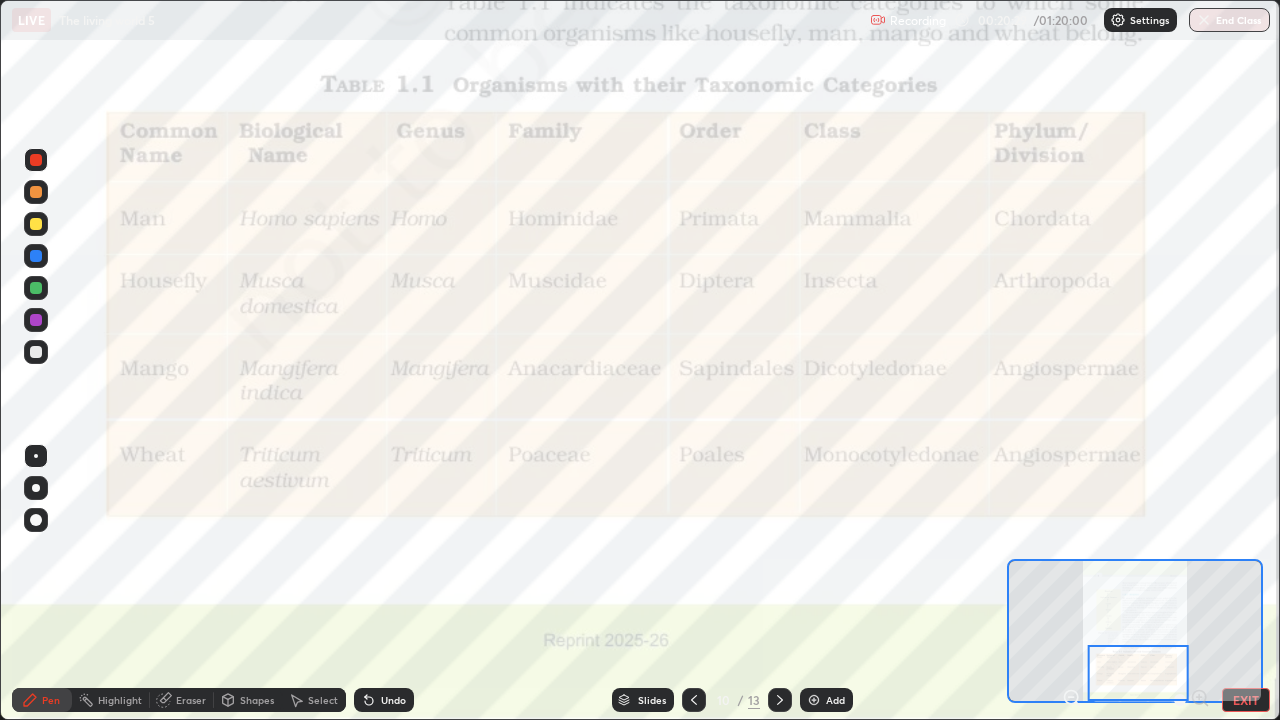 click on "Undo" at bounding box center [393, 700] 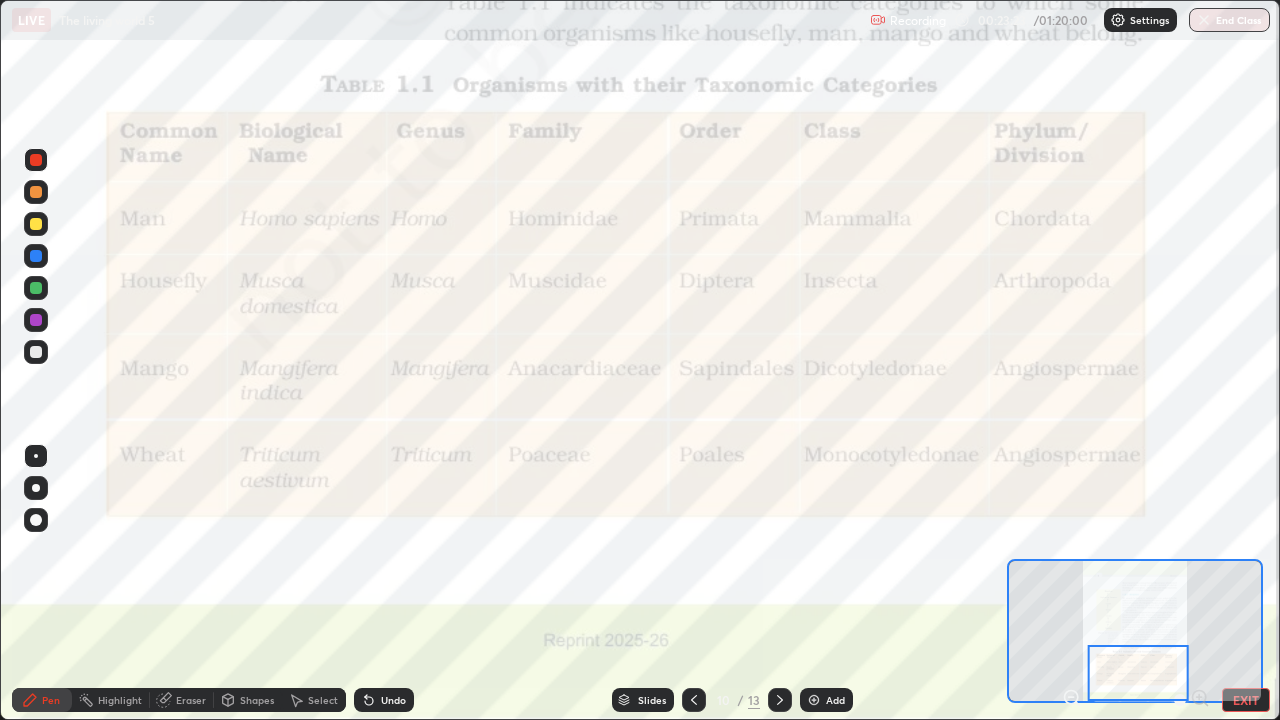 click on "Add" at bounding box center (826, 700) 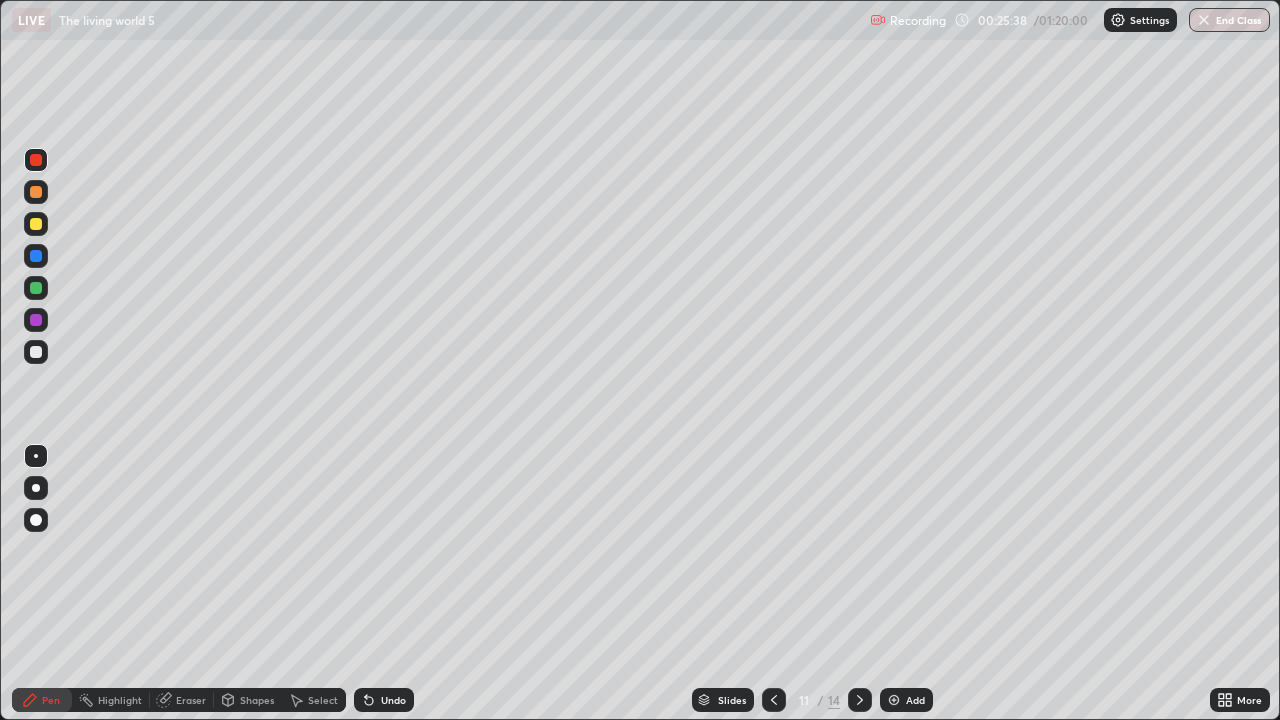 click on "Slides" at bounding box center [723, 700] 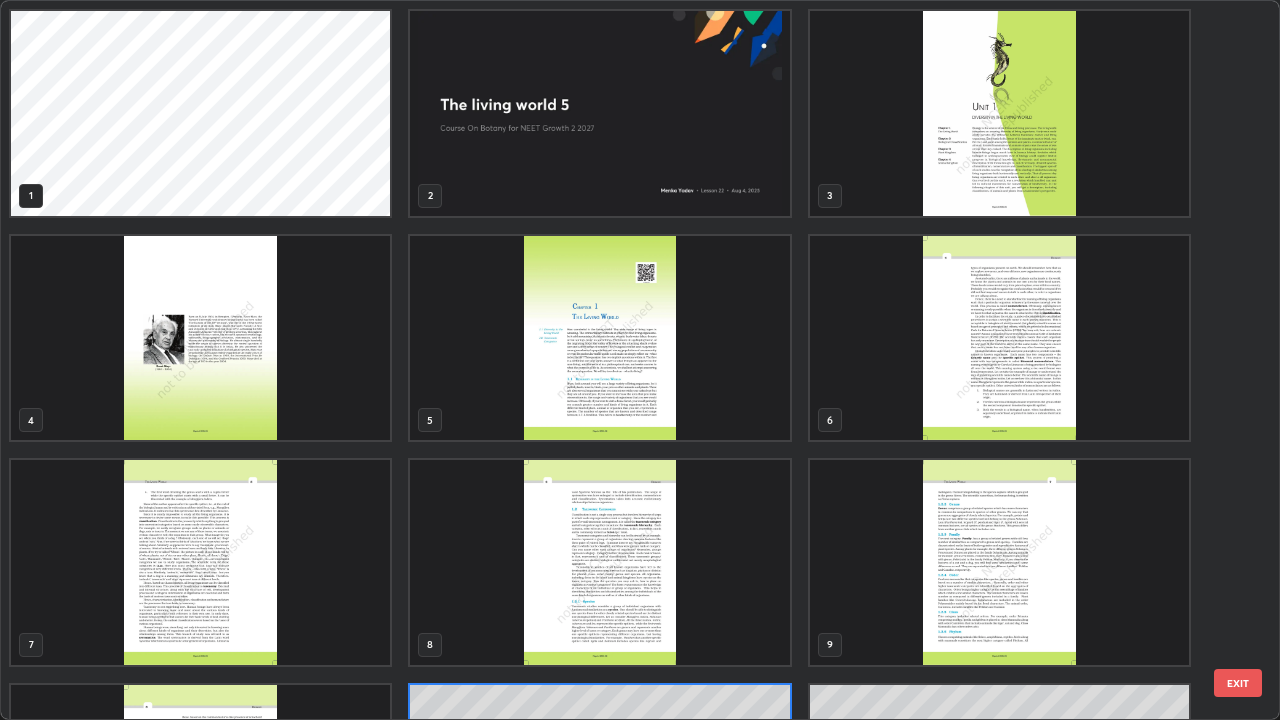 scroll, scrollTop: 180, scrollLeft: 0, axis: vertical 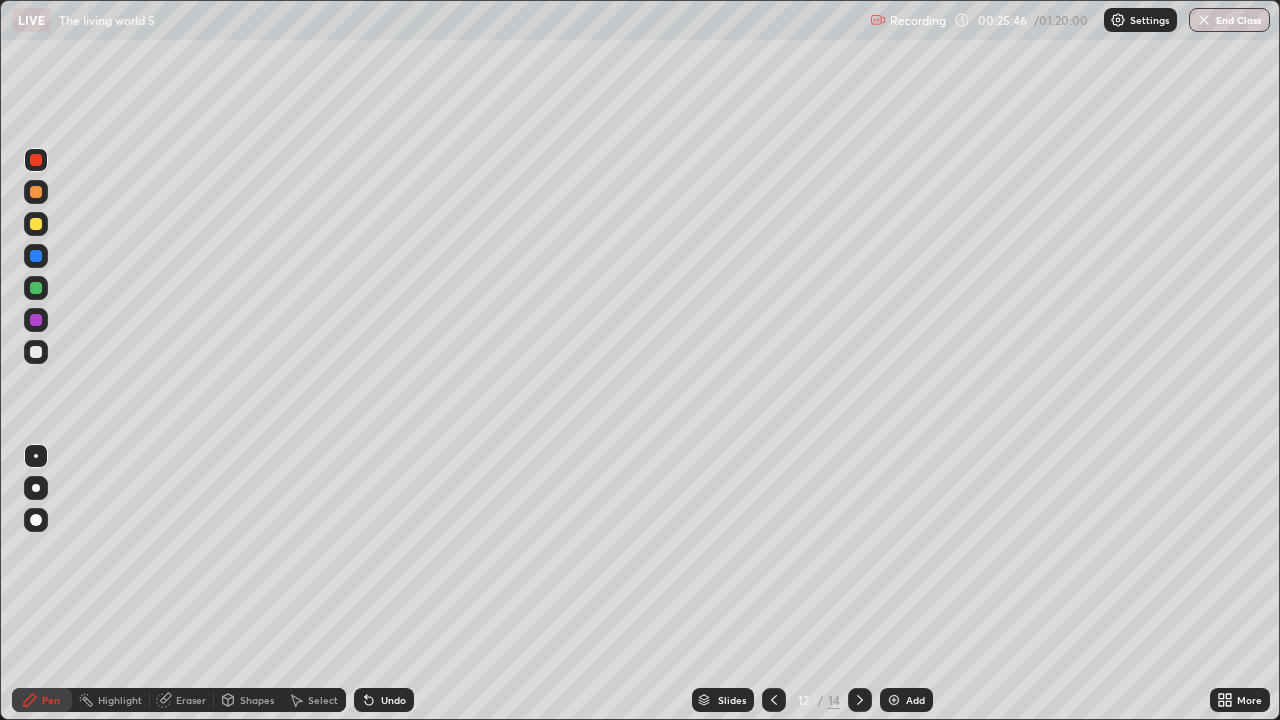 click on "More" at bounding box center [1249, 700] 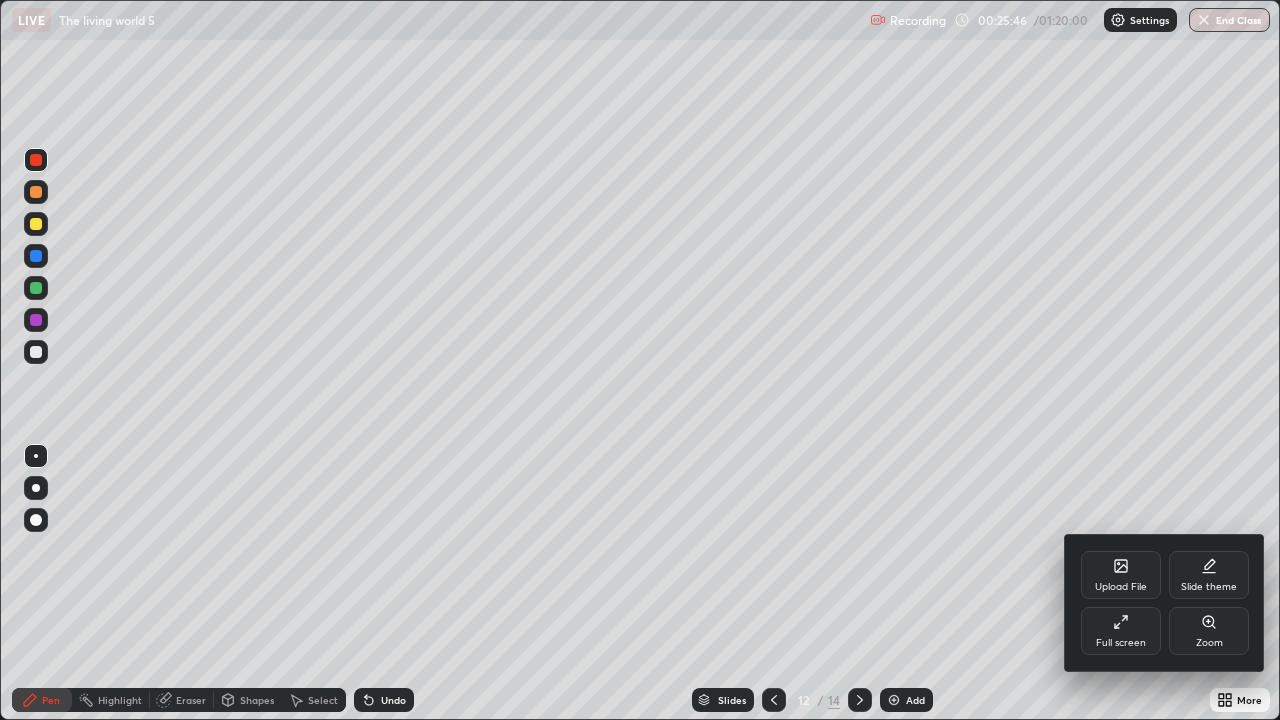 click 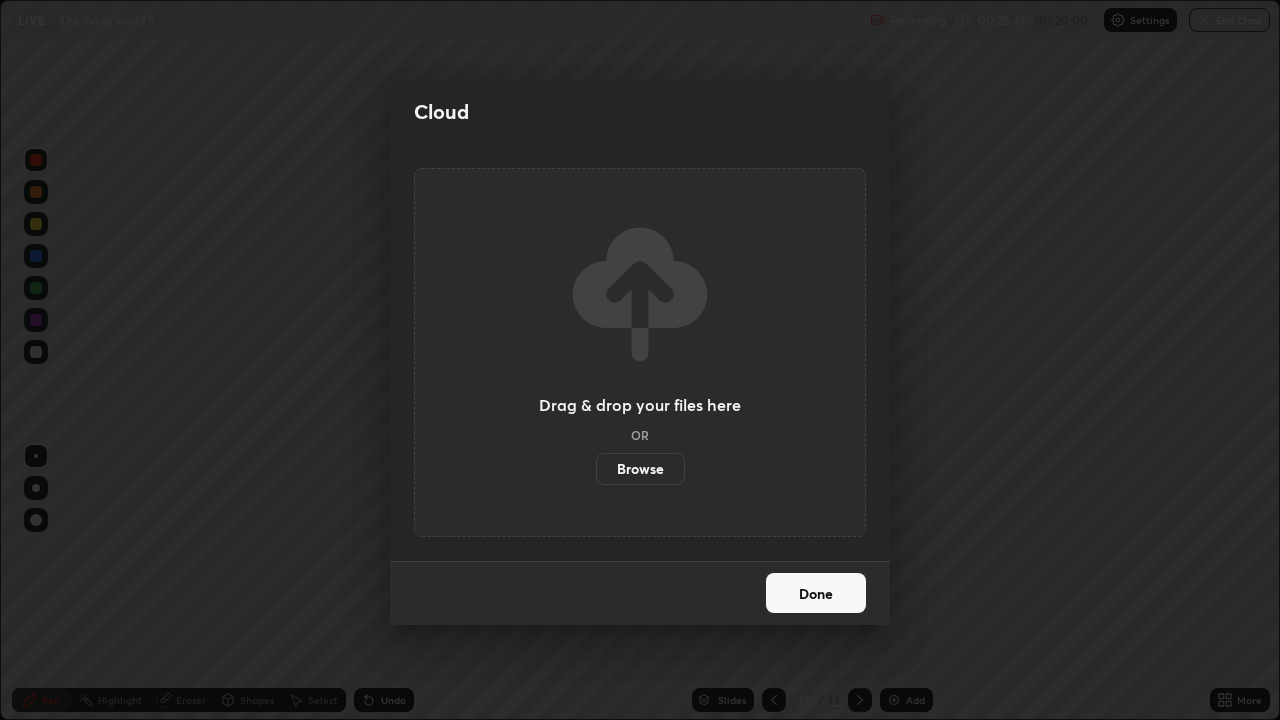 click on "Browse" at bounding box center [640, 469] 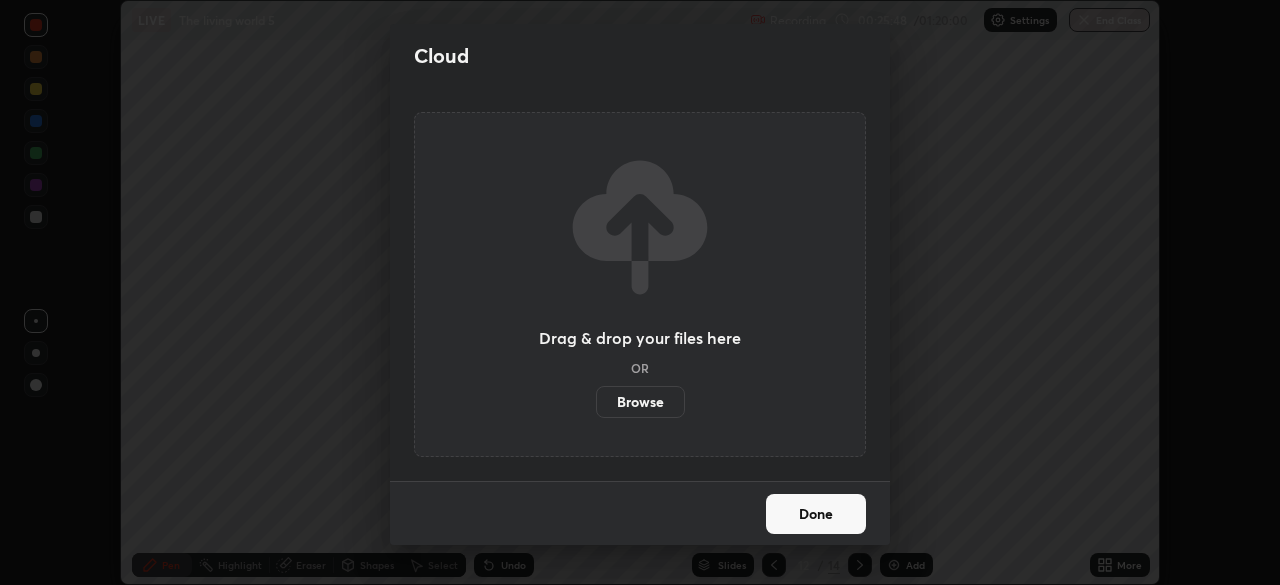 scroll, scrollTop: 585, scrollLeft: 1280, axis: both 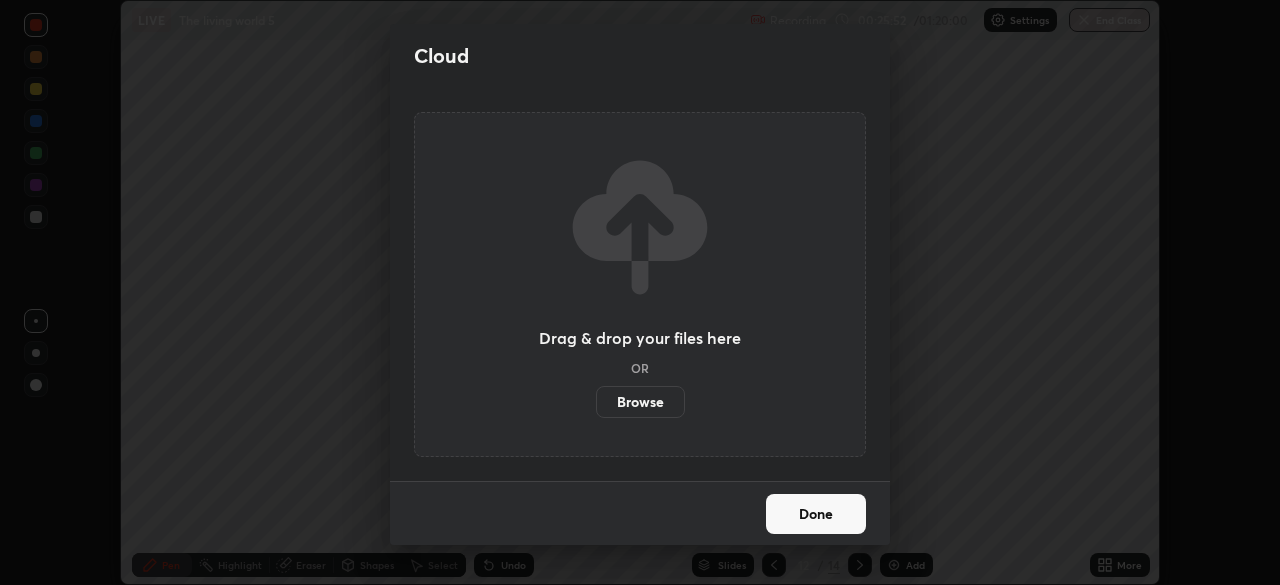 click on "Done" at bounding box center (816, 514) 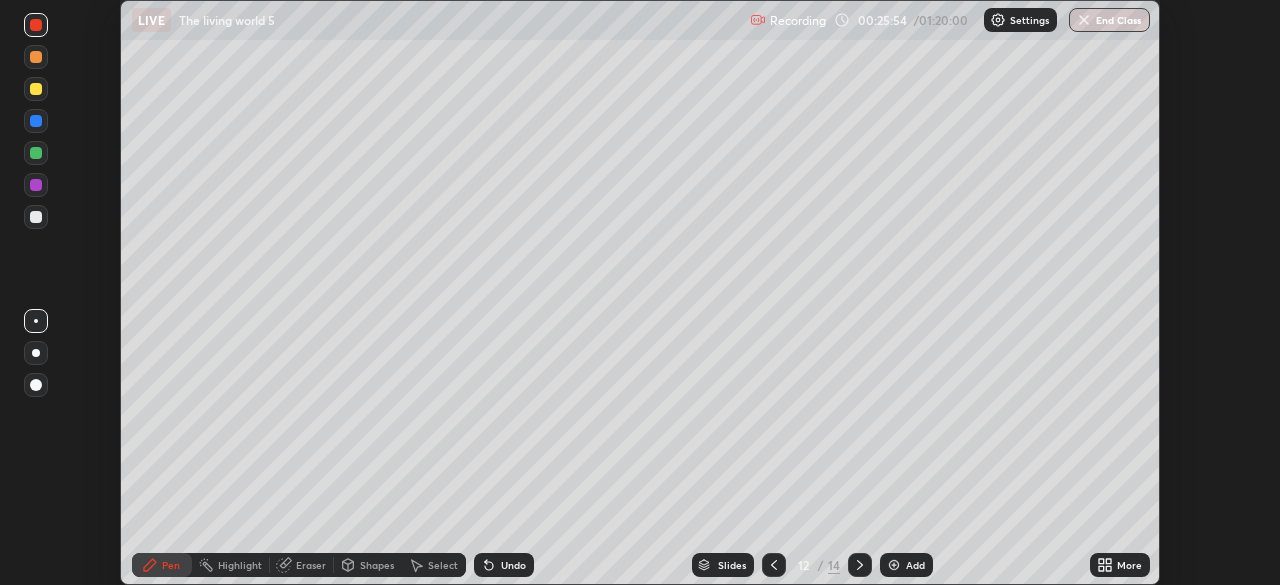 click on "More" at bounding box center (1129, 565) 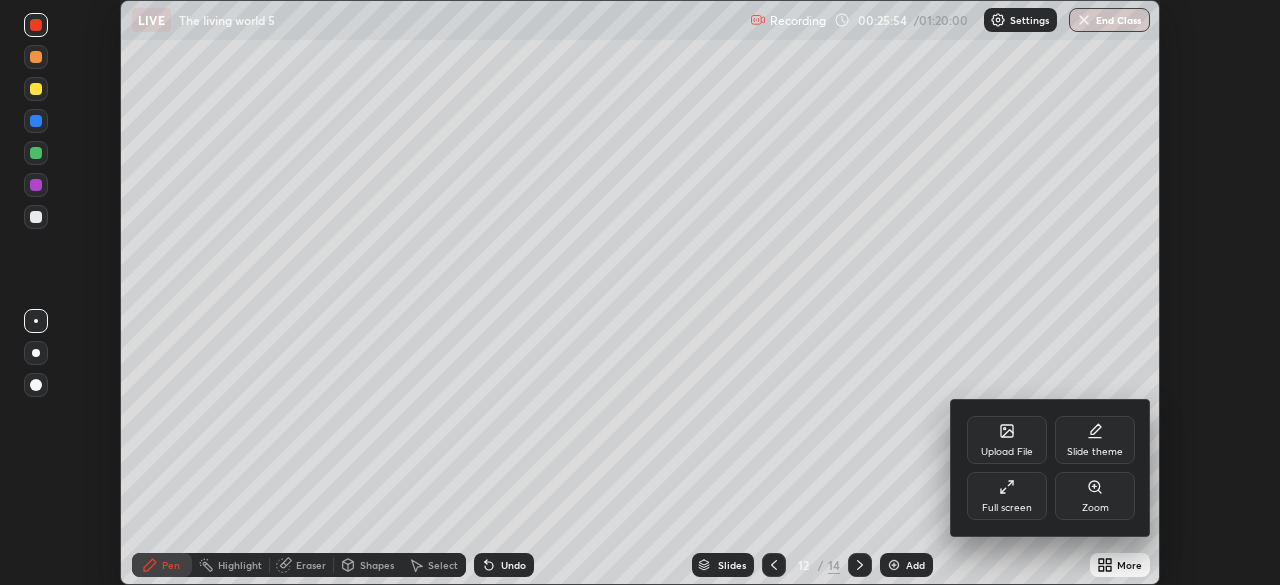 click on "Full screen" at bounding box center (1007, 508) 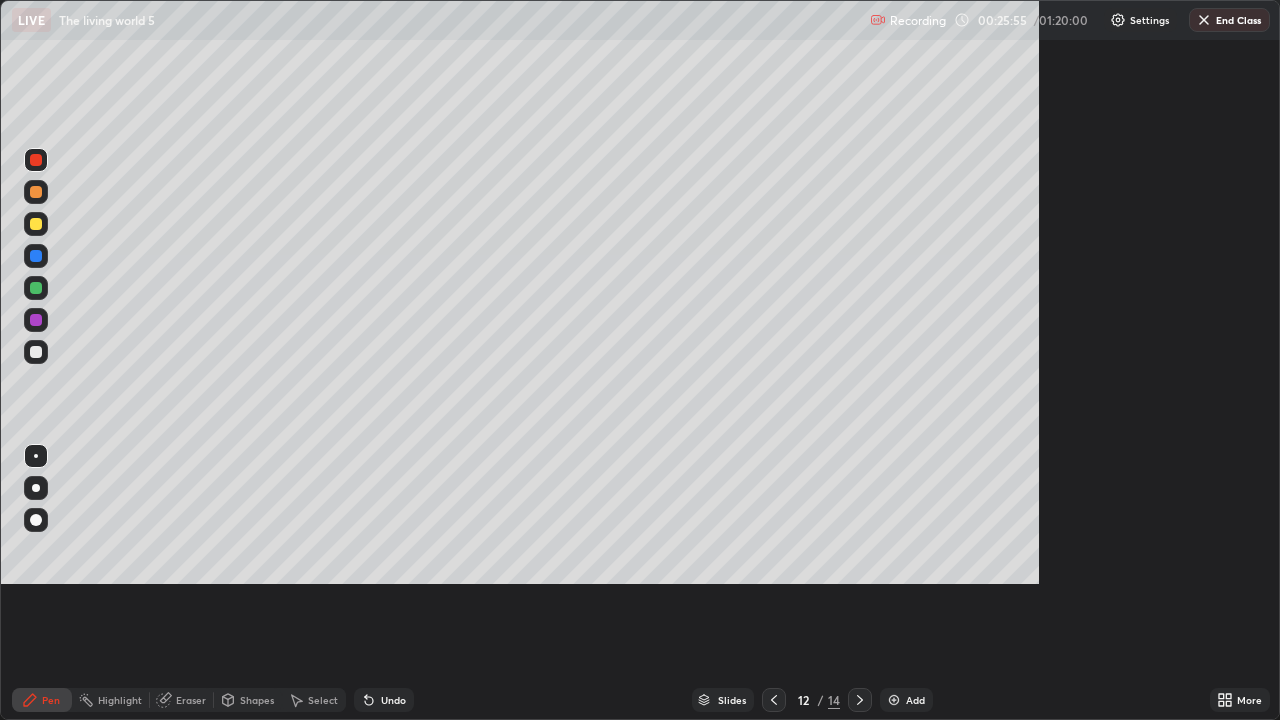 scroll, scrollTop: 99280, scrollLeft: 98720, axis: both 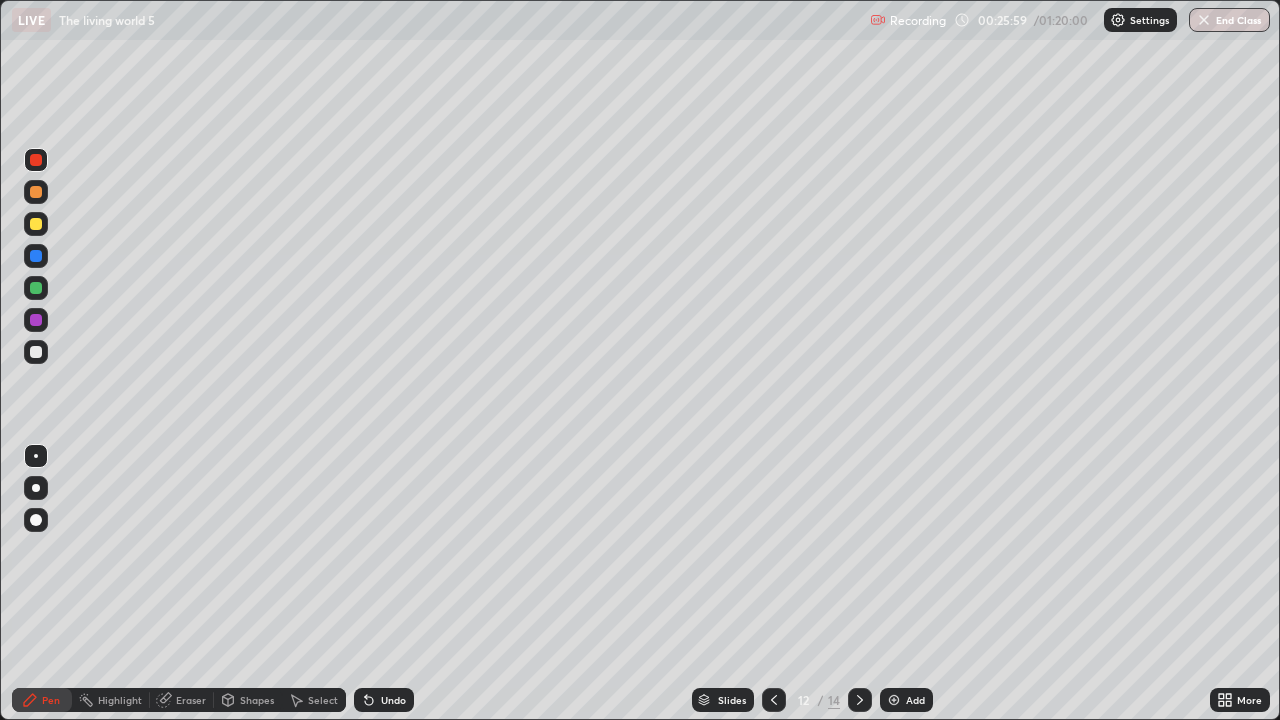 click at bounding box center (36, 256) 